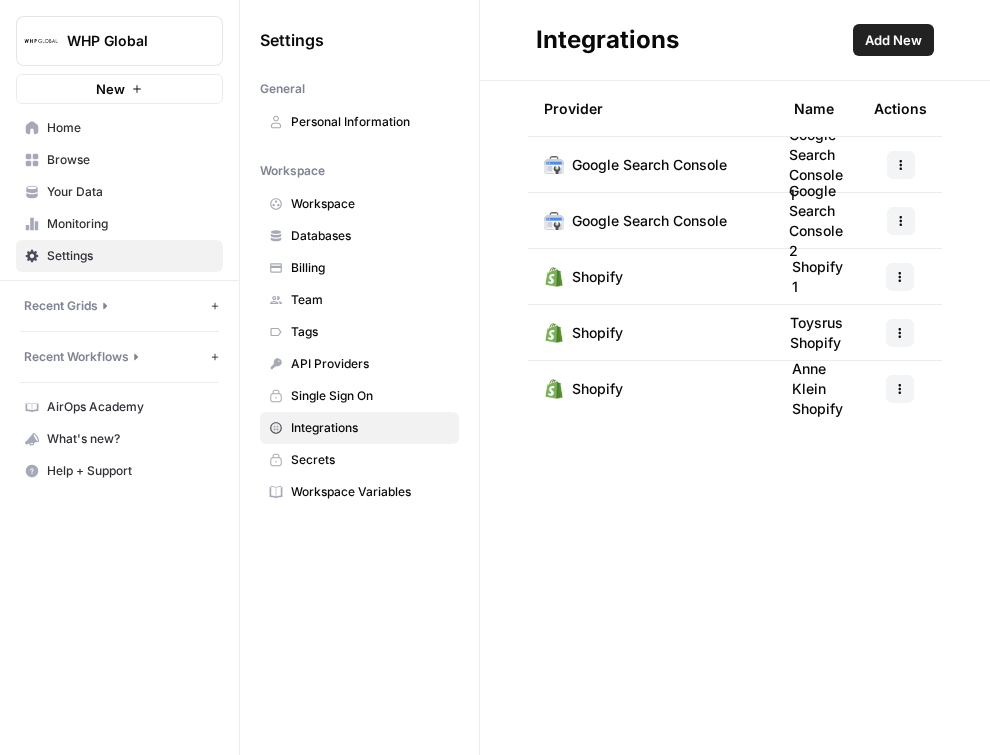 scroll, scrollTop: 0, scrollLeft: 0, axis: both 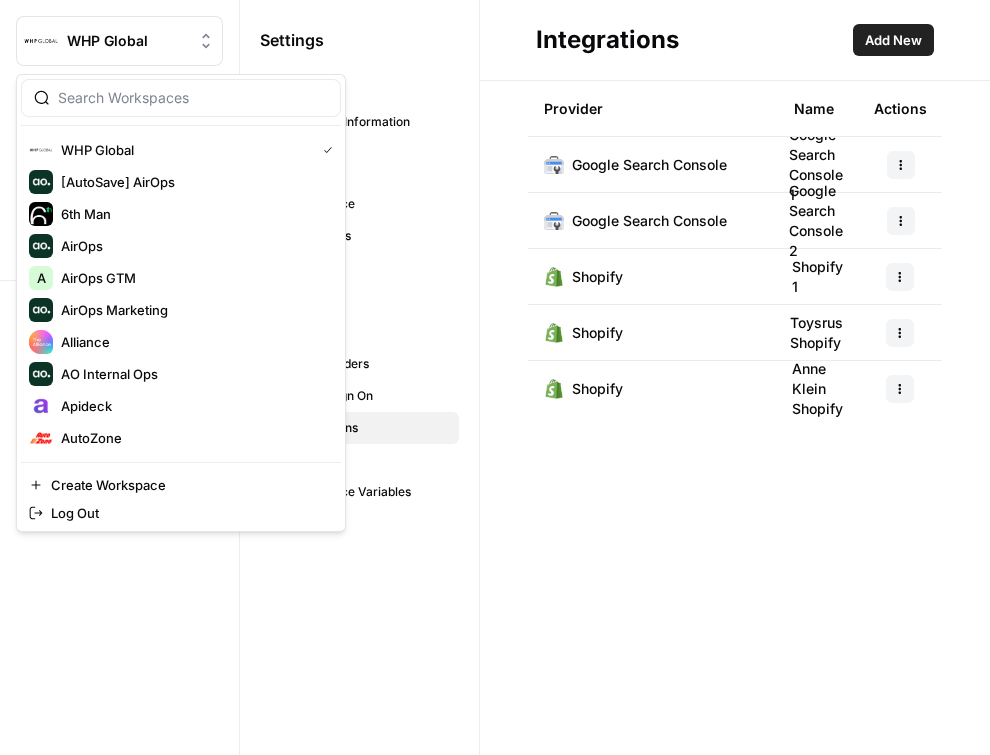 click on "Provider Name Actions Google Search Console Google Search Console 1 Google Search Console Google Search Console 2 Shopify Shopify 1 Shopify Toysrus Shopify Shopify Anne Klein Shopify" at bounding box center (735, 418) 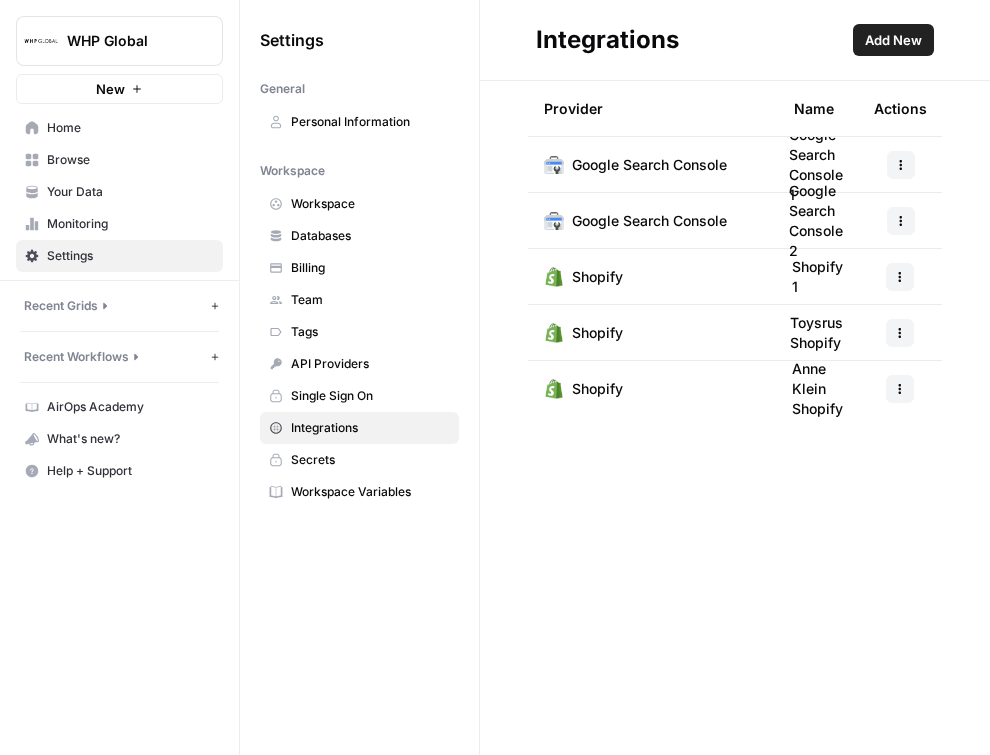 click on "Your Data" at bounding box center [130, 192] 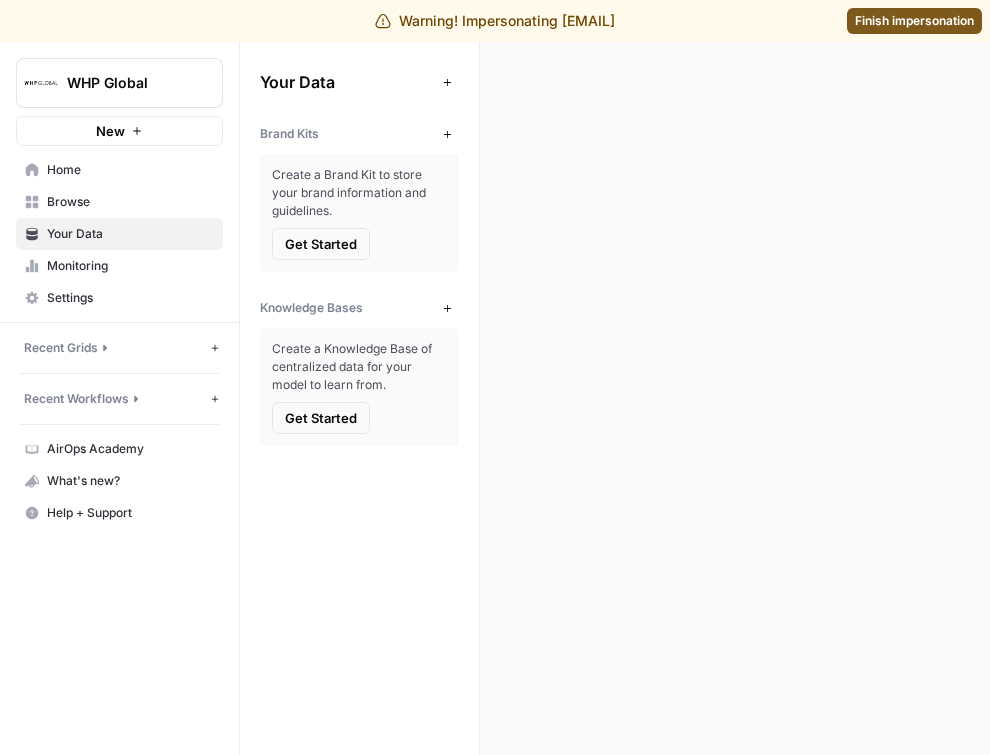 click on "Browse" at bounding box center [130, 202] 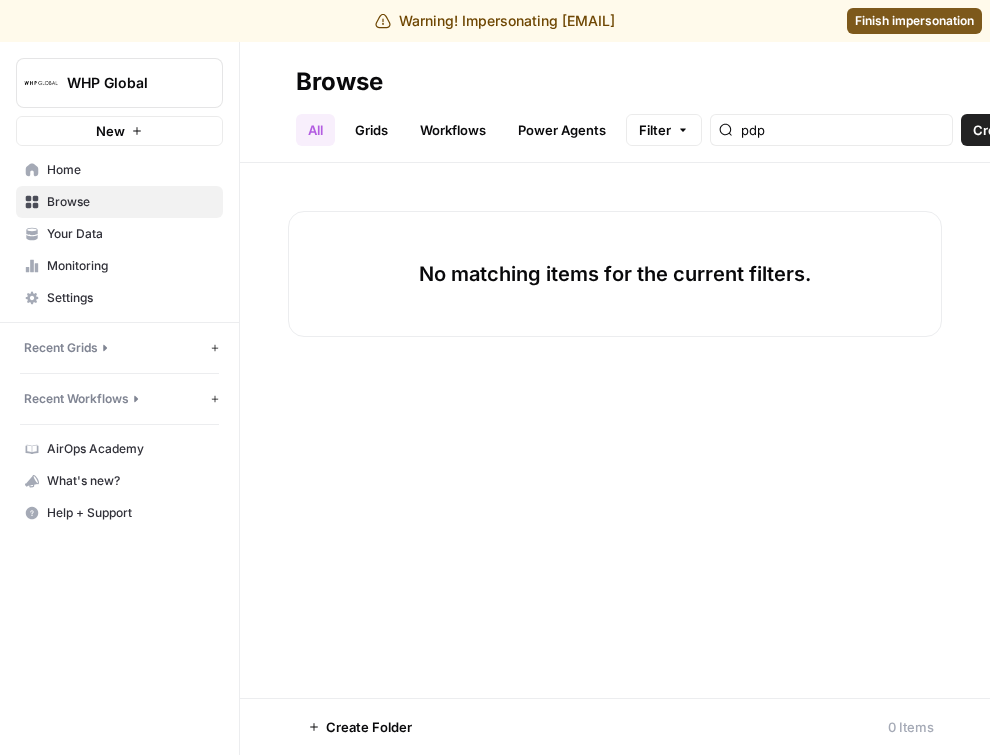 click on "Your Data" at bounding box center (130, 234) 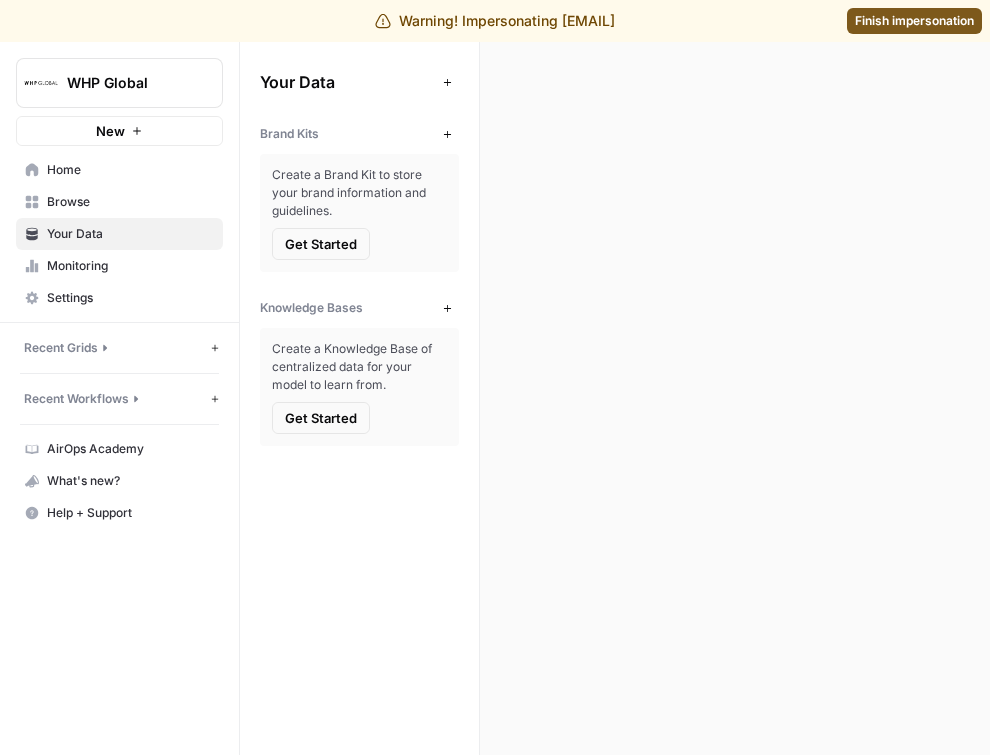 click on "Finish impersonation" at bounding box center [914, 21] 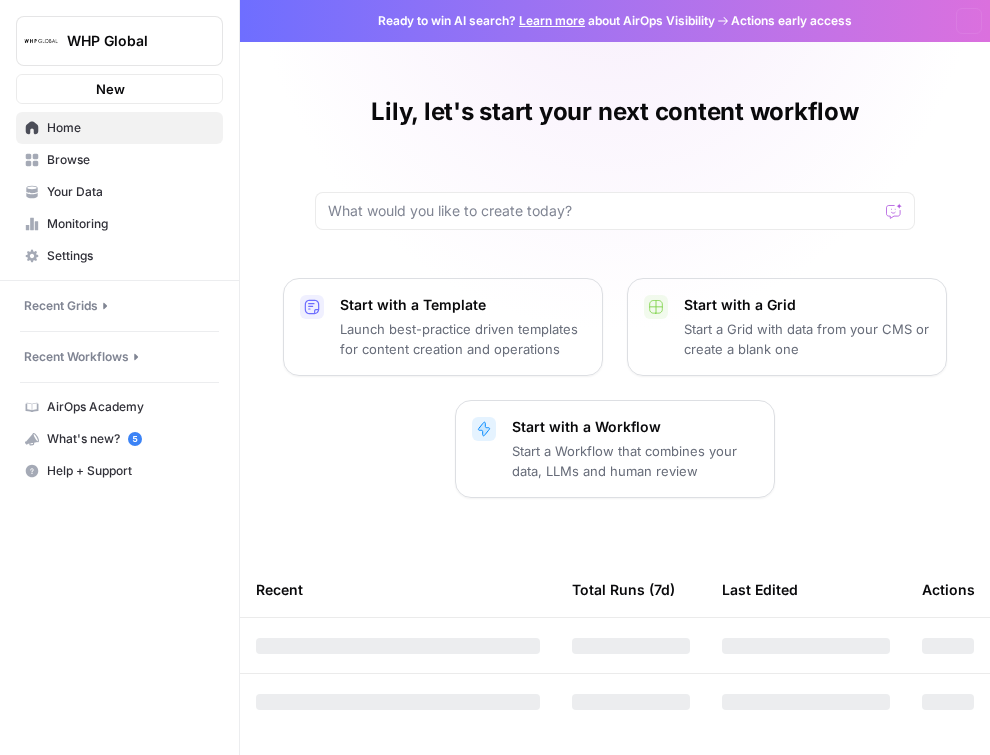 scroll, scrollTop: 0, scrollLeft: 0, axis: both 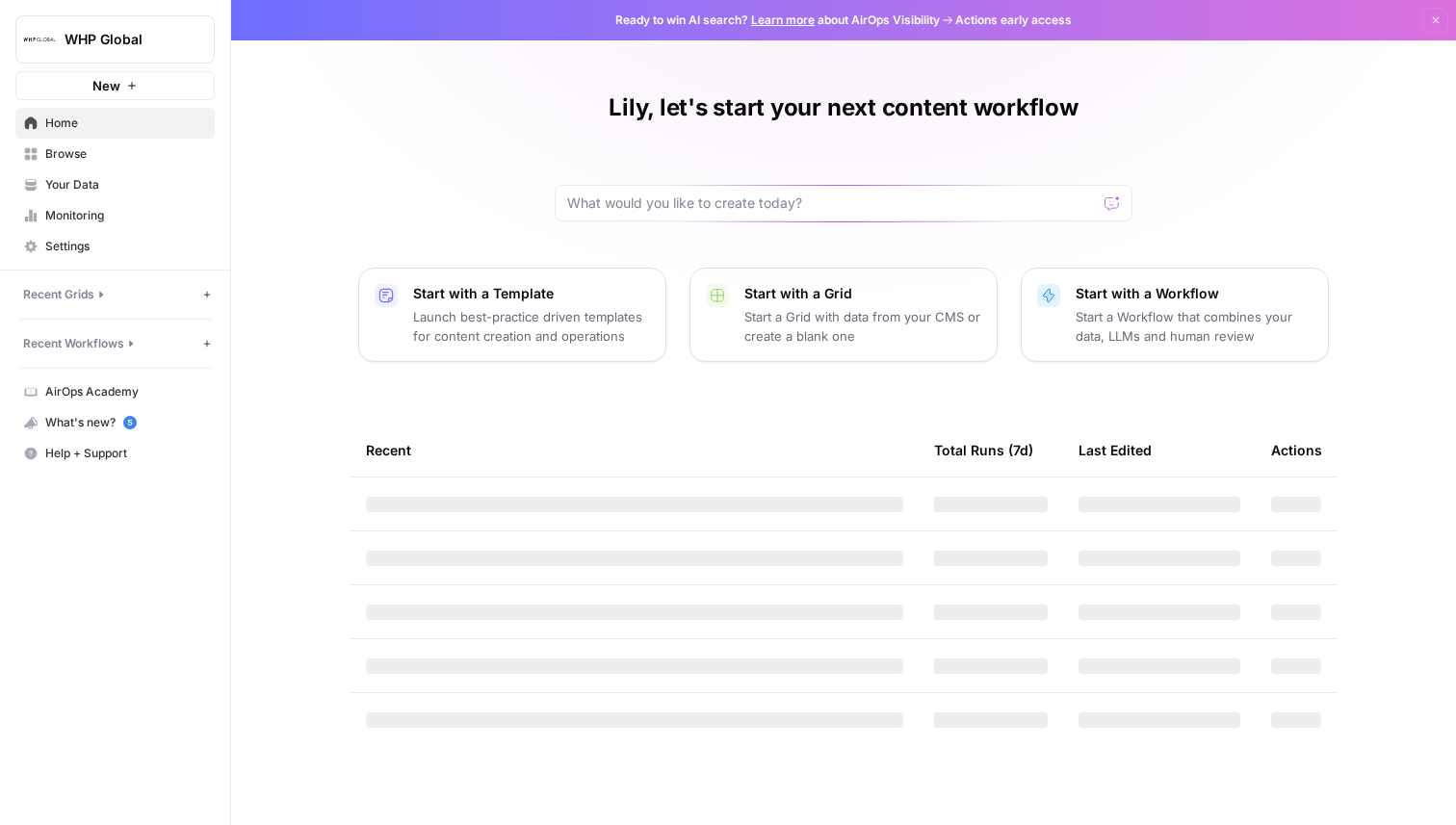 click on "Your Data" at bounding box center (125, 185) 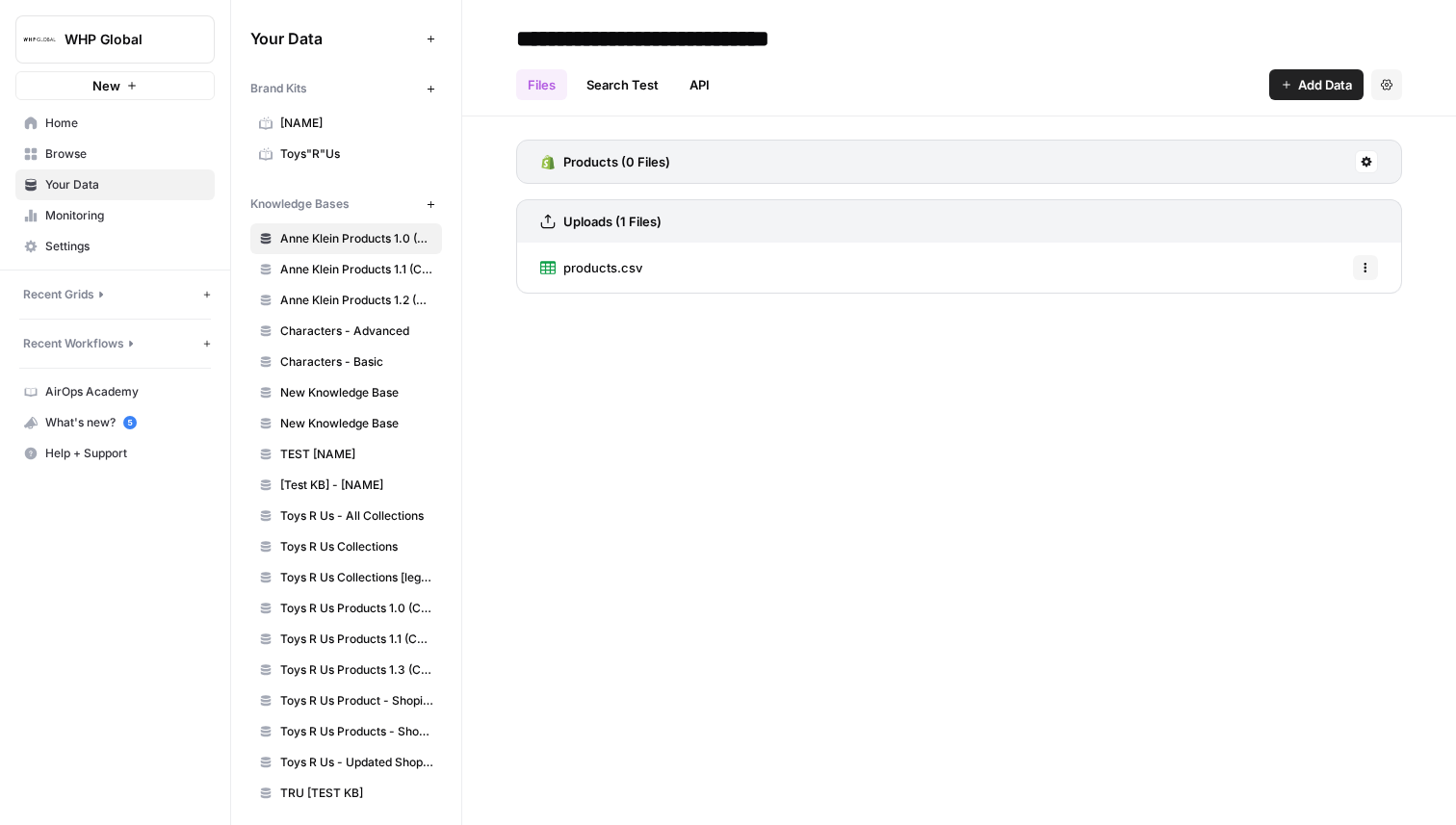 click on "Toys"R"Us" at bounding box center [356, 154] 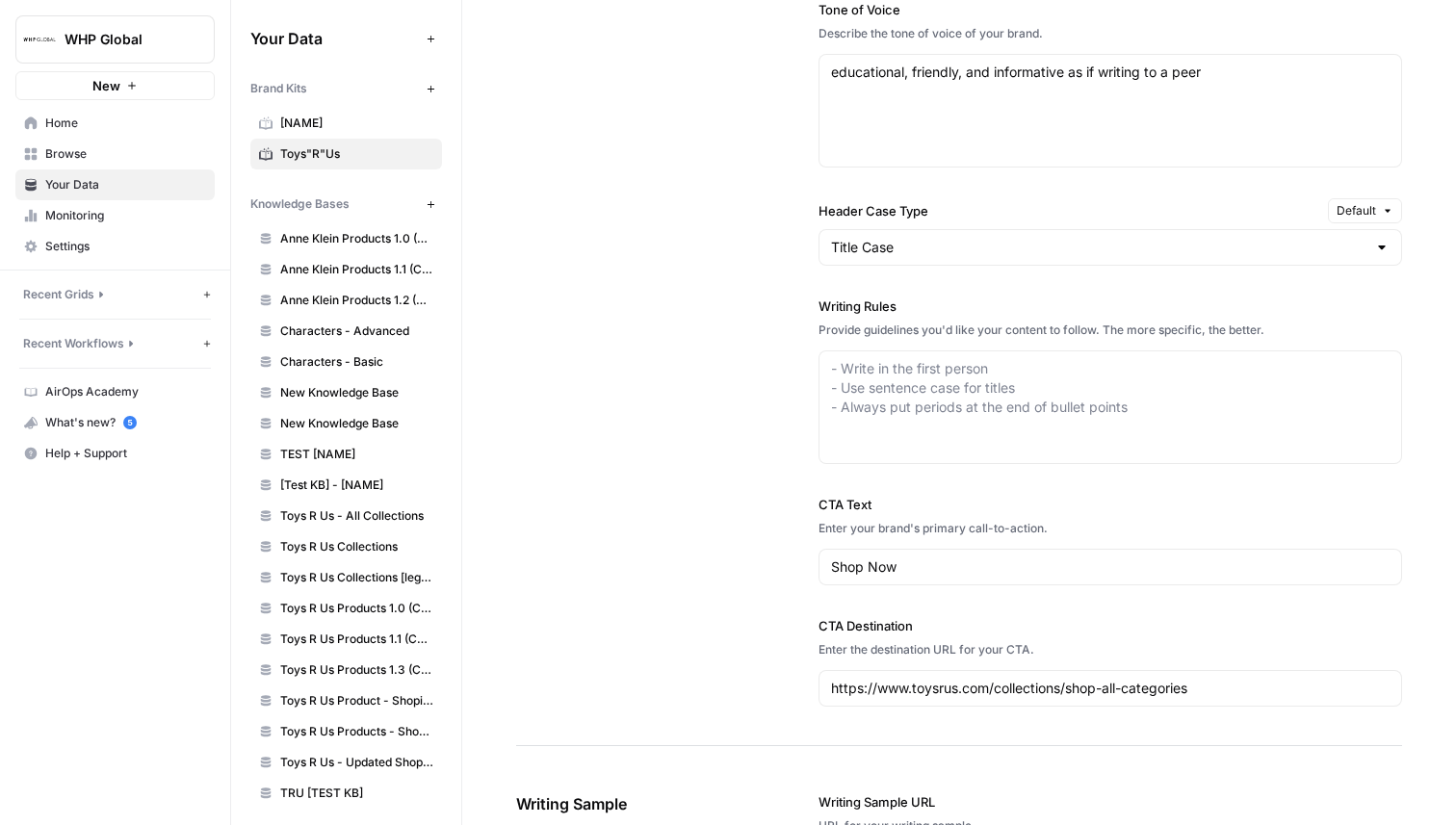 scroll, scrollTop: 1365, scrollLeft: 0, axis: vertical 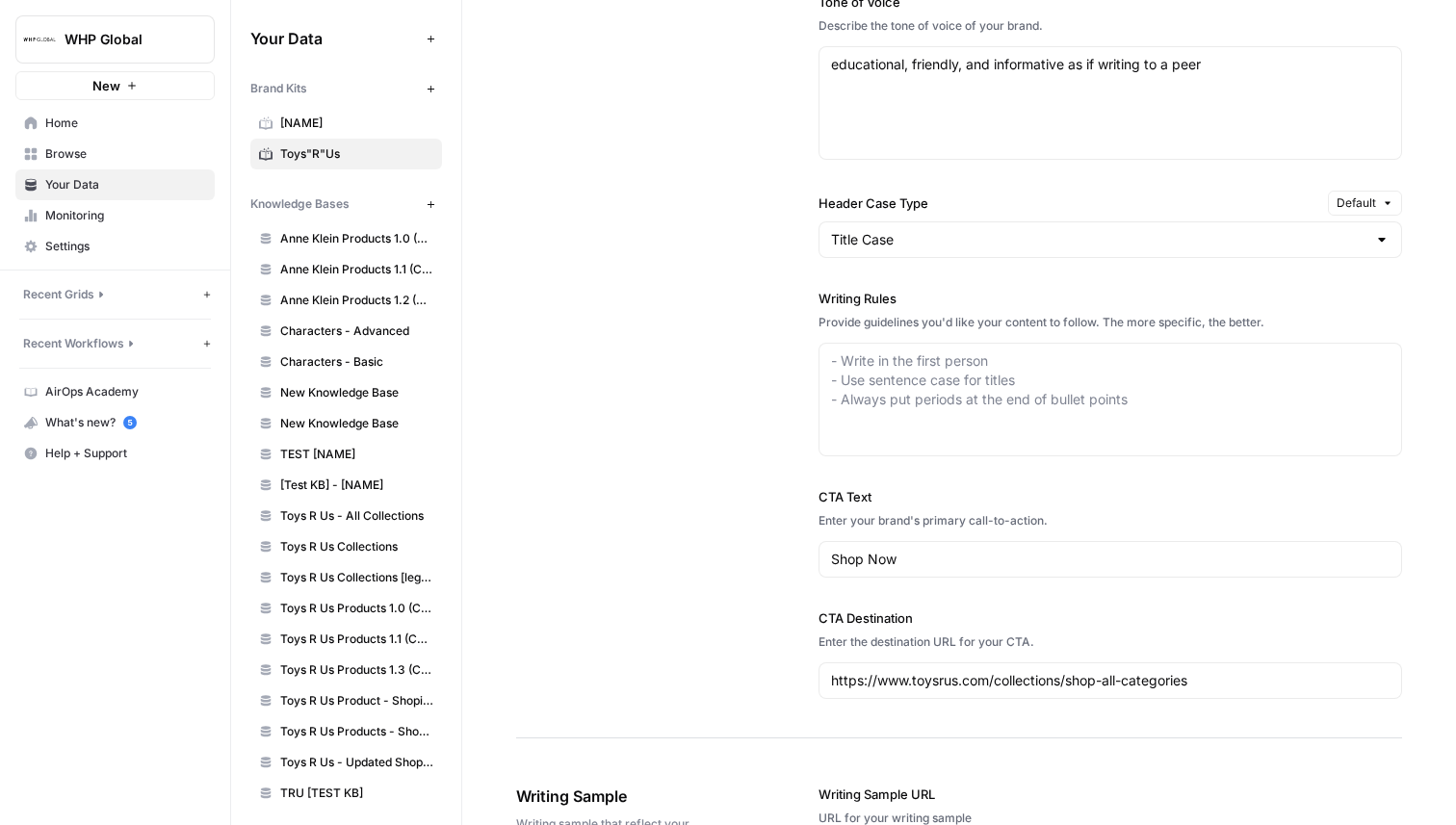 click on "[NAME]" at bounding box center [356, 123] 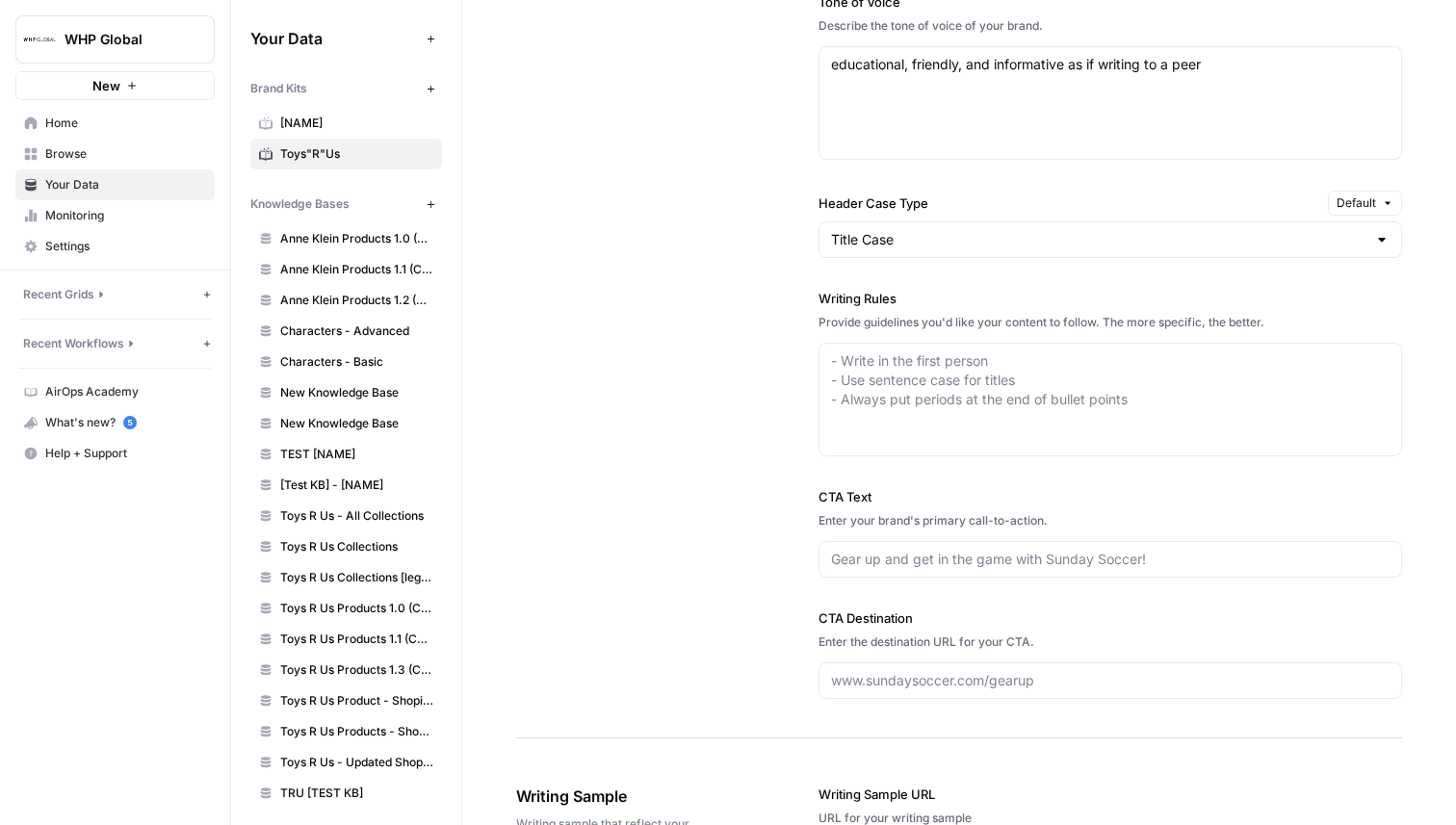 type 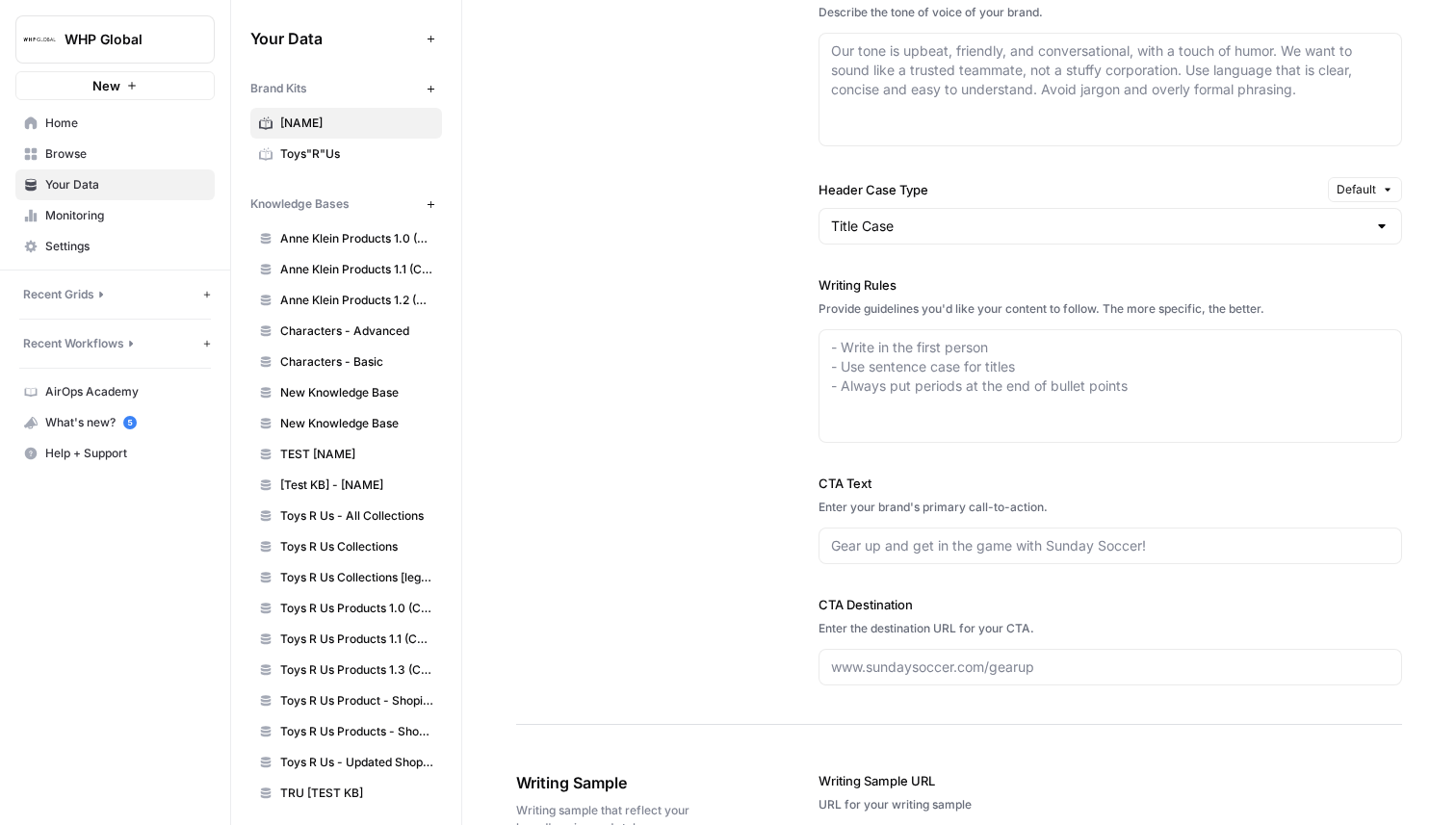 type on "anneklein.com" 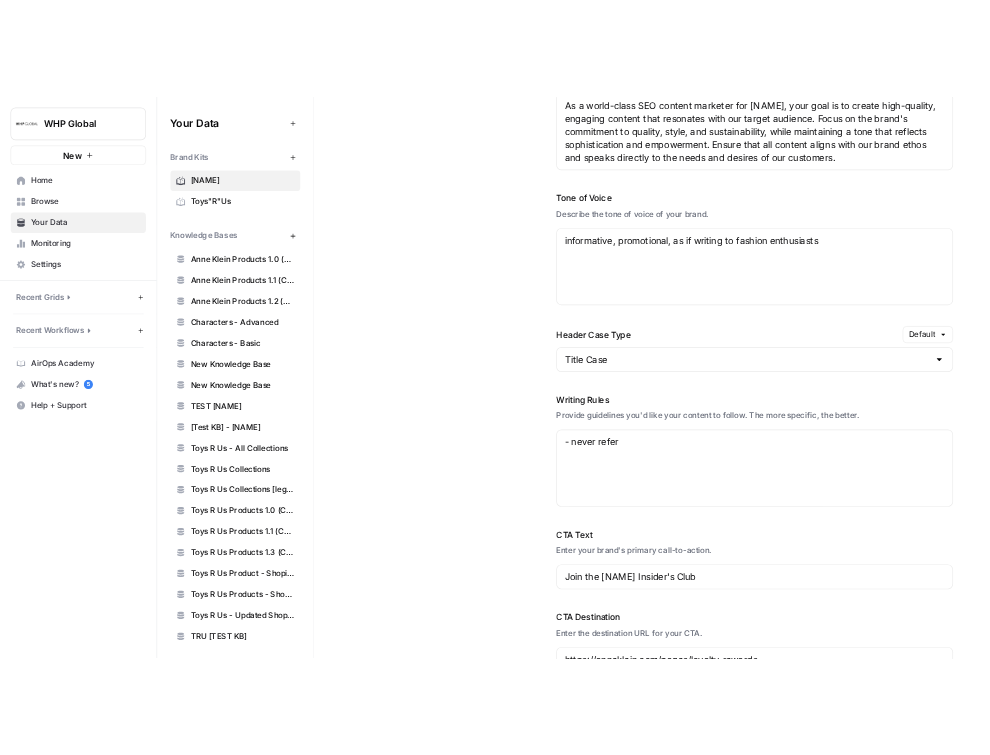 scroll, scrollTop: 1264, scrollLeft: 0, axis: vertical 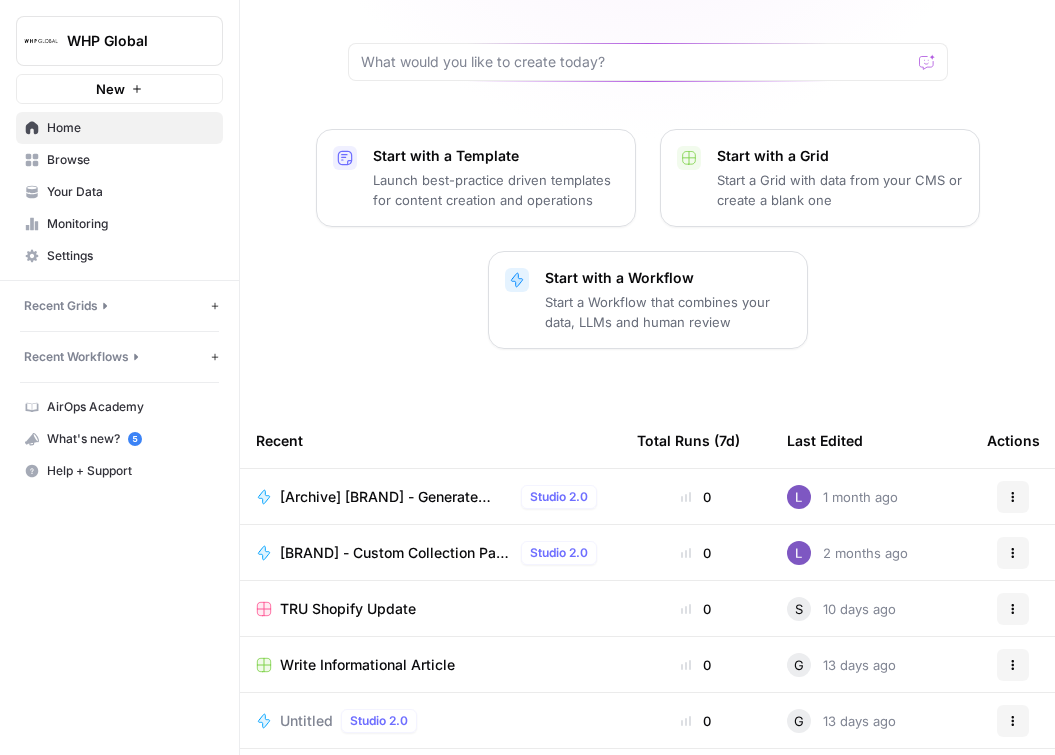 click on "Browse" at bounding box center [130, 160] 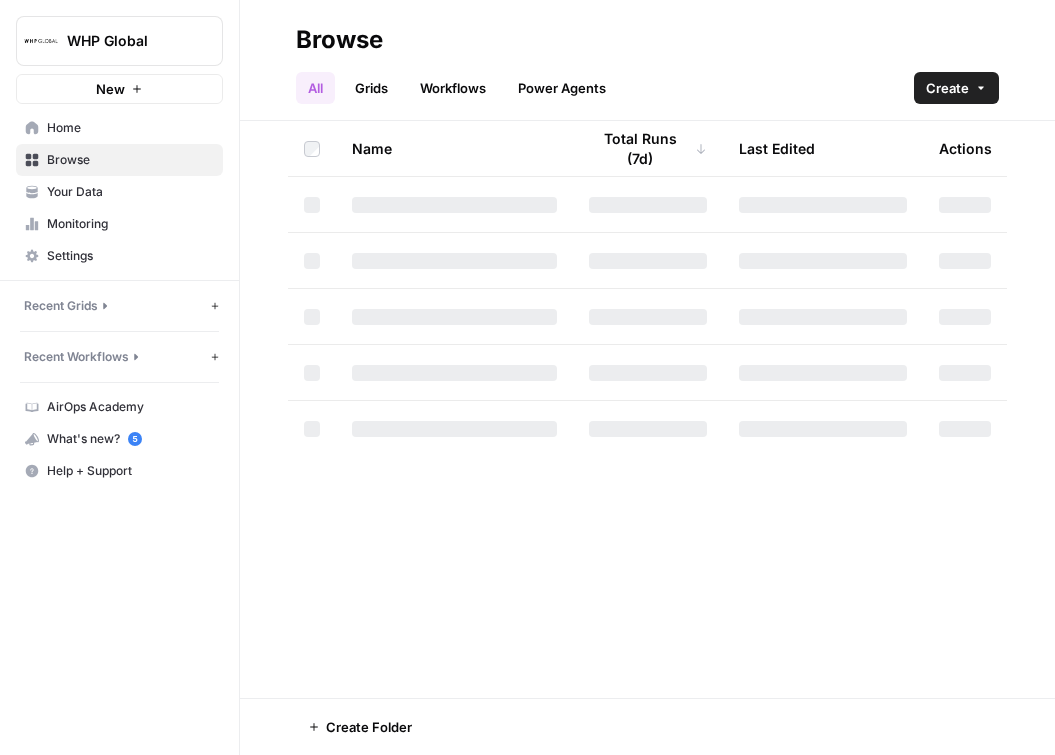 scroll, scrollTop: 0, scrollLeft: 0, axis: both 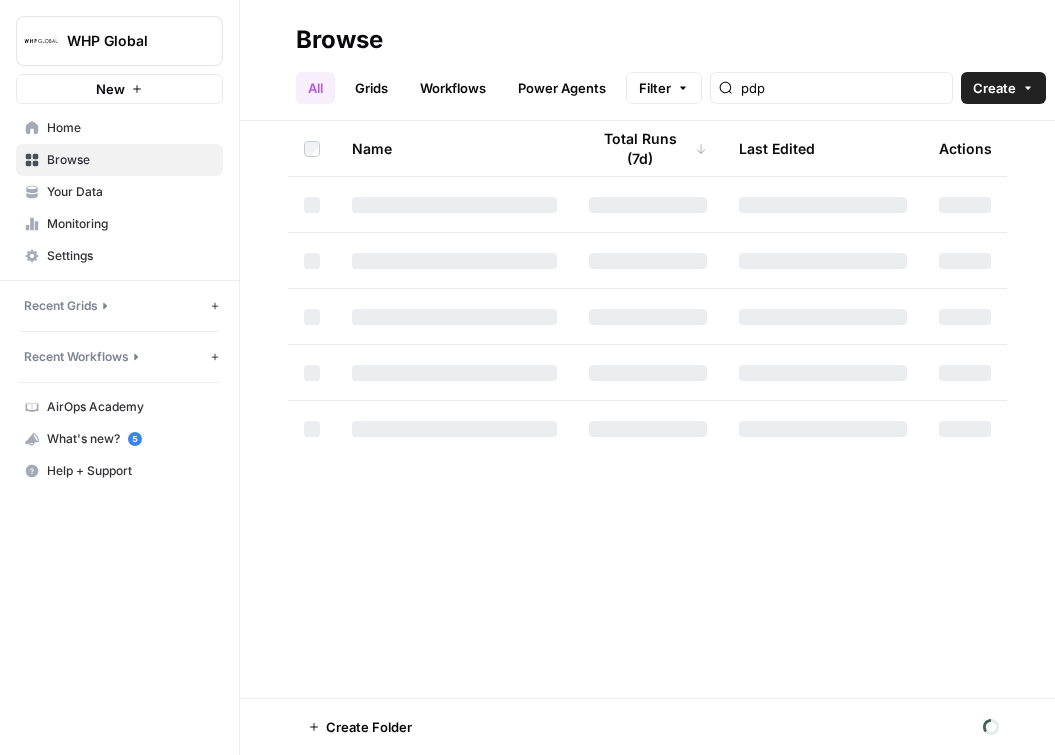 click on "Your Data" at bounding box center [130, 192] 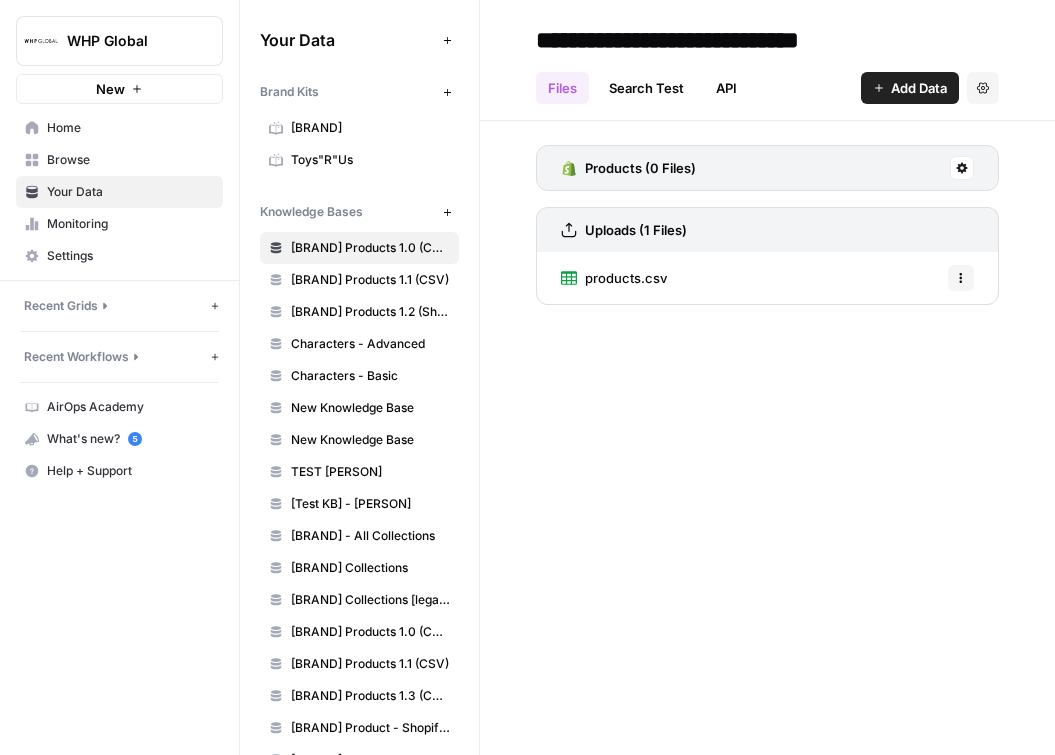 click on "Anne Klein" at bounding box center [370, 128] 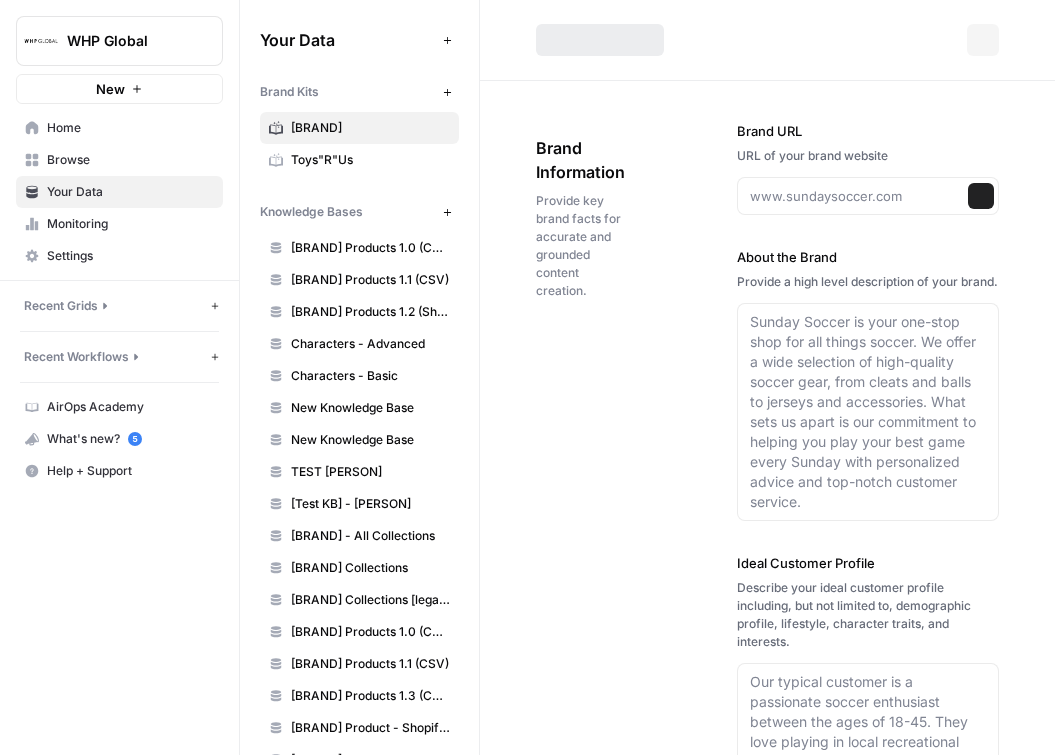 type on "anneklein.com" 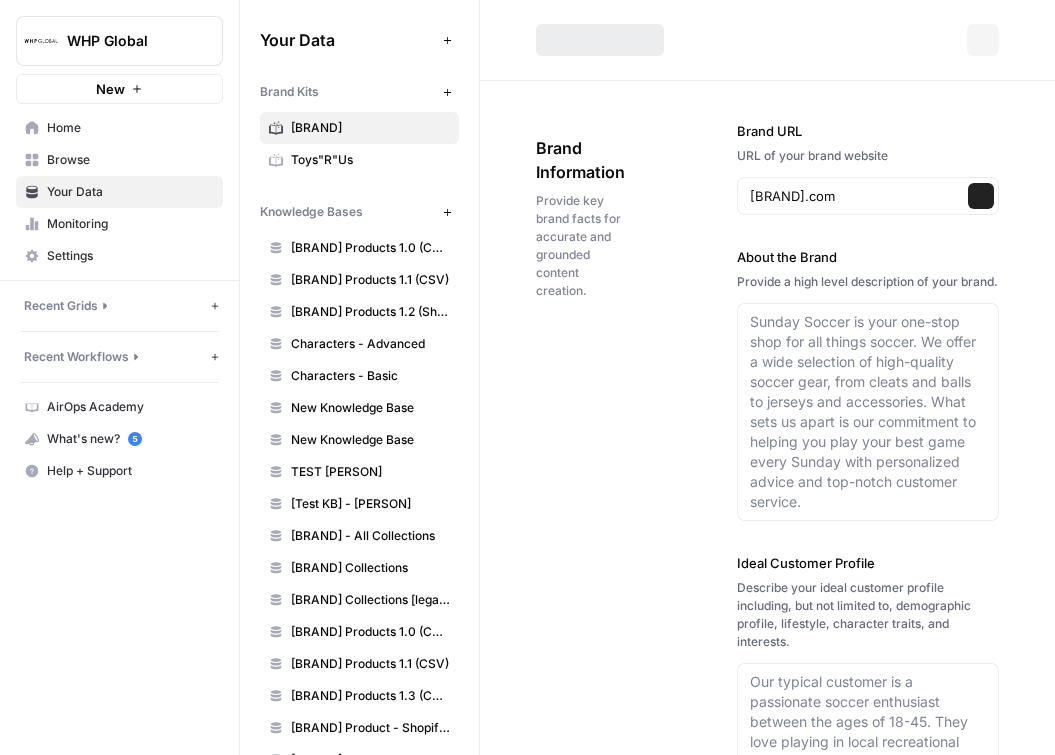 type on "Anne Klein is a renowned fashion brand that offers a wide range of stylish clothing, shoes, handbags, watches, and accessories. The brand is committed to providing quality products that empower women to express their individuality and confidence. With a focus on modern elegance and timeless designs, Anne Klein caters to the needs of contemporary women who seek both fashion and functionality in their wardrobe. The brand also emphasizes sustainability in its collections, reflecting a commitment to responsible fashion." 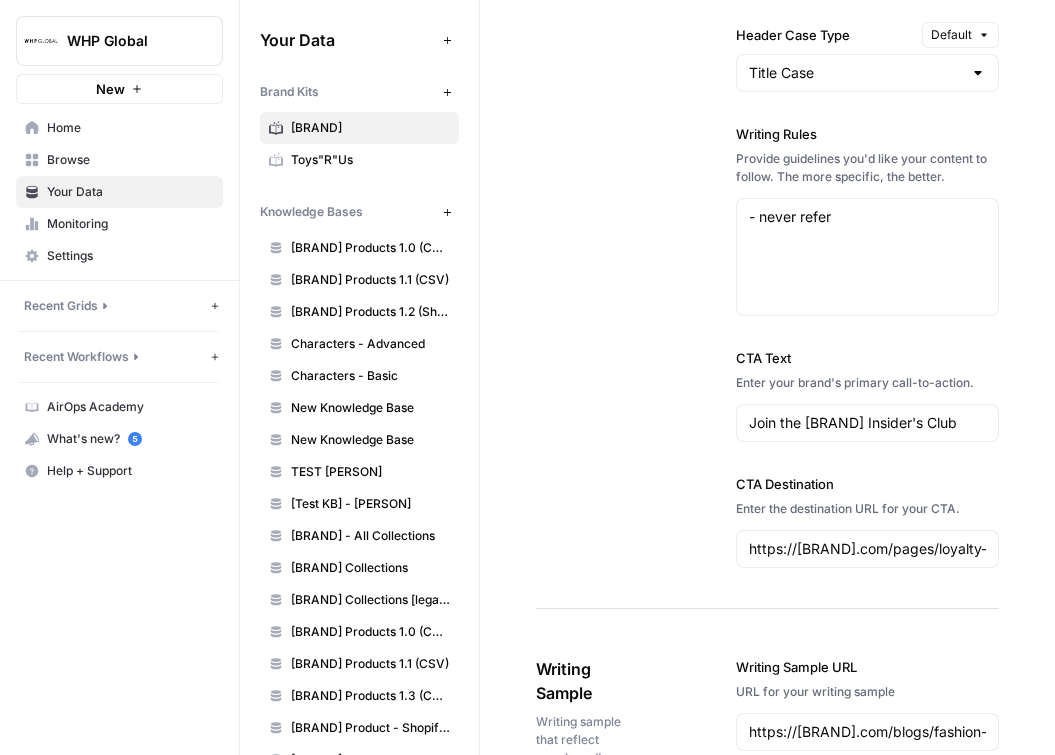 scroll, scrollTop: 2273, scrollLeft: 0, axis: vertical 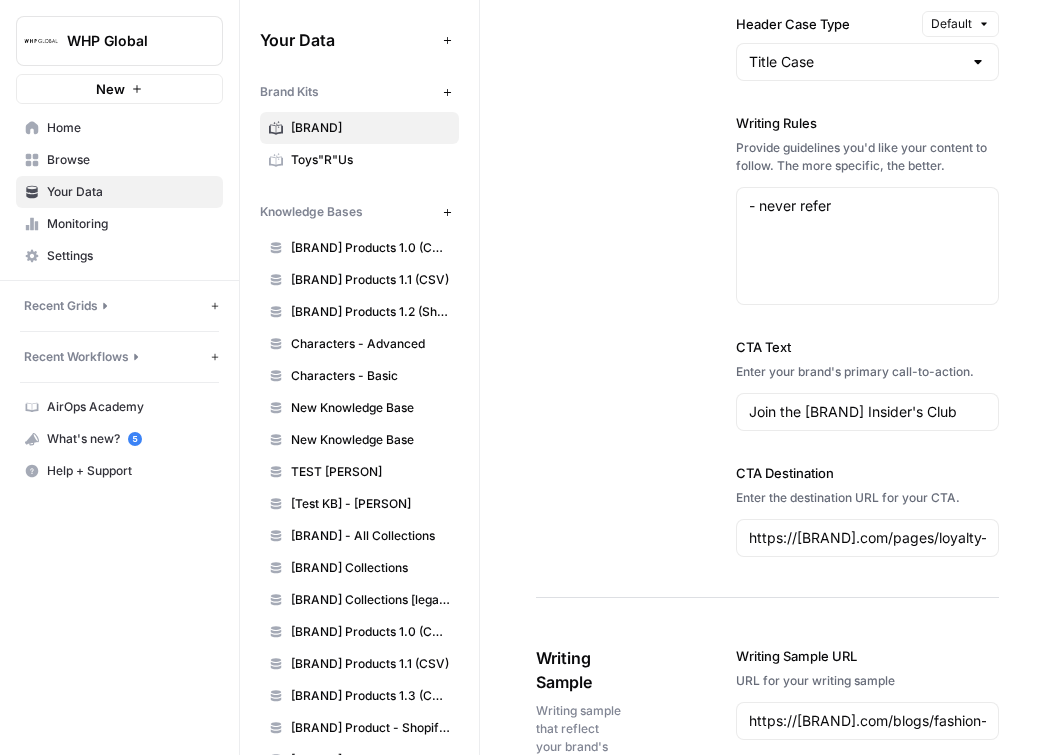 click on "WHP Global" at bounding box center (127, 41) 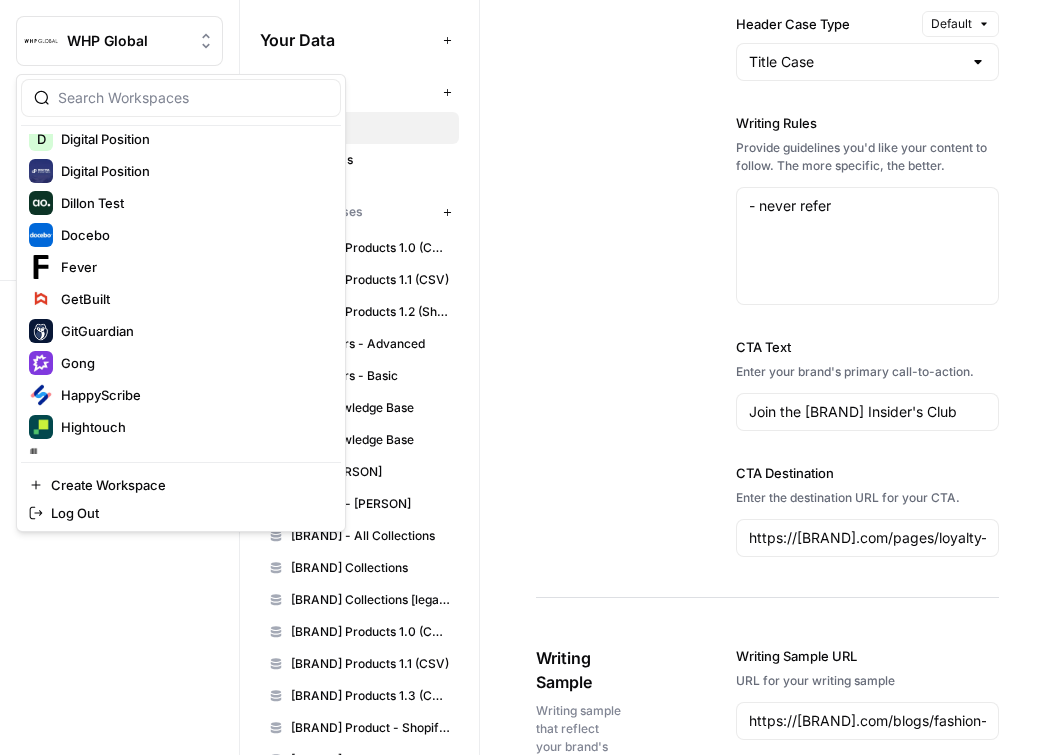 scroll, scrollTop: 619, scrollLeft: 0, axis: vertical 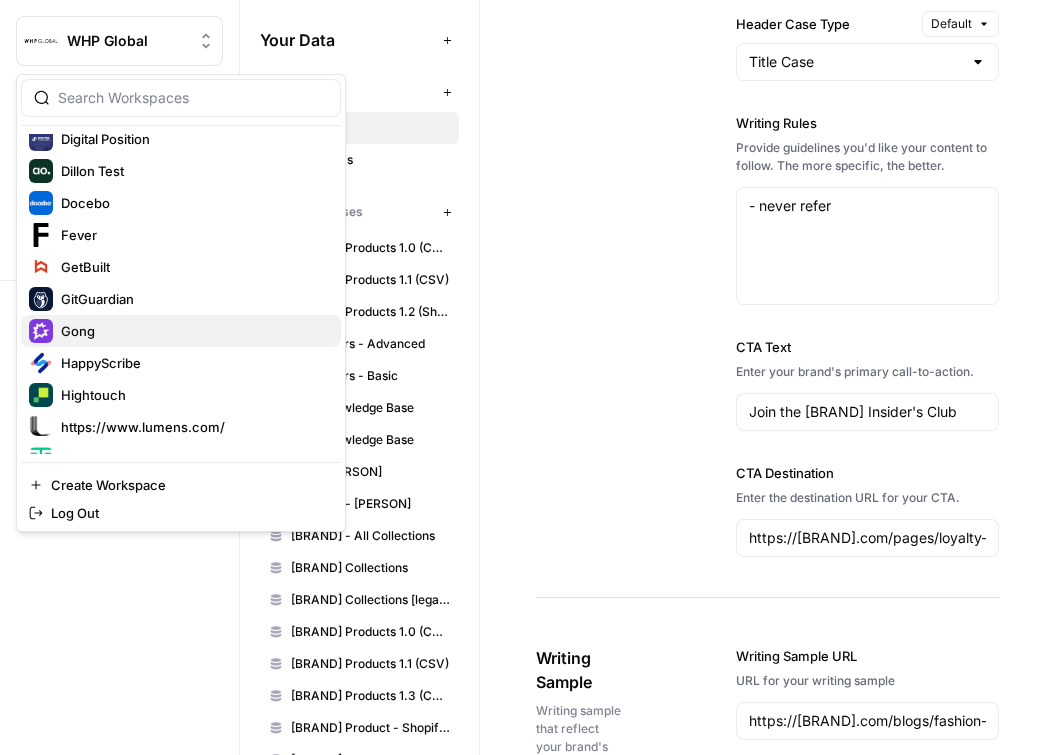 click on "Gong" at bounding box center (181, 331) 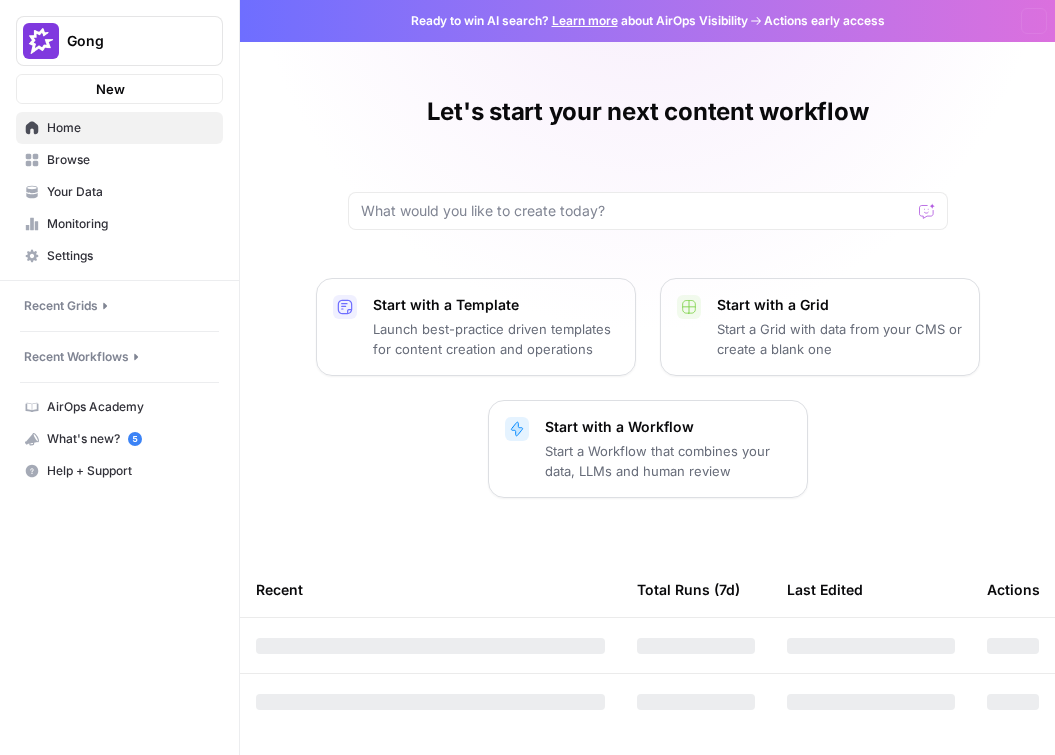 scroll, scrollTop: 0, scrollLeft: 0, axis: both 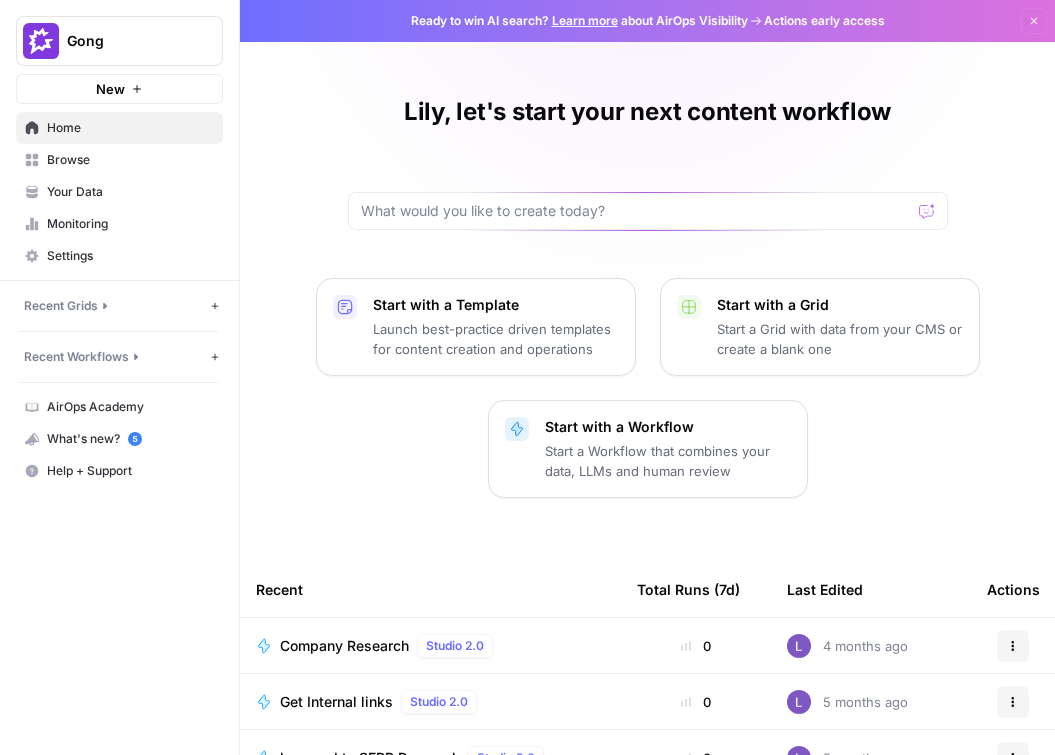 click on "Your Data" at bounding box center [130, 192] 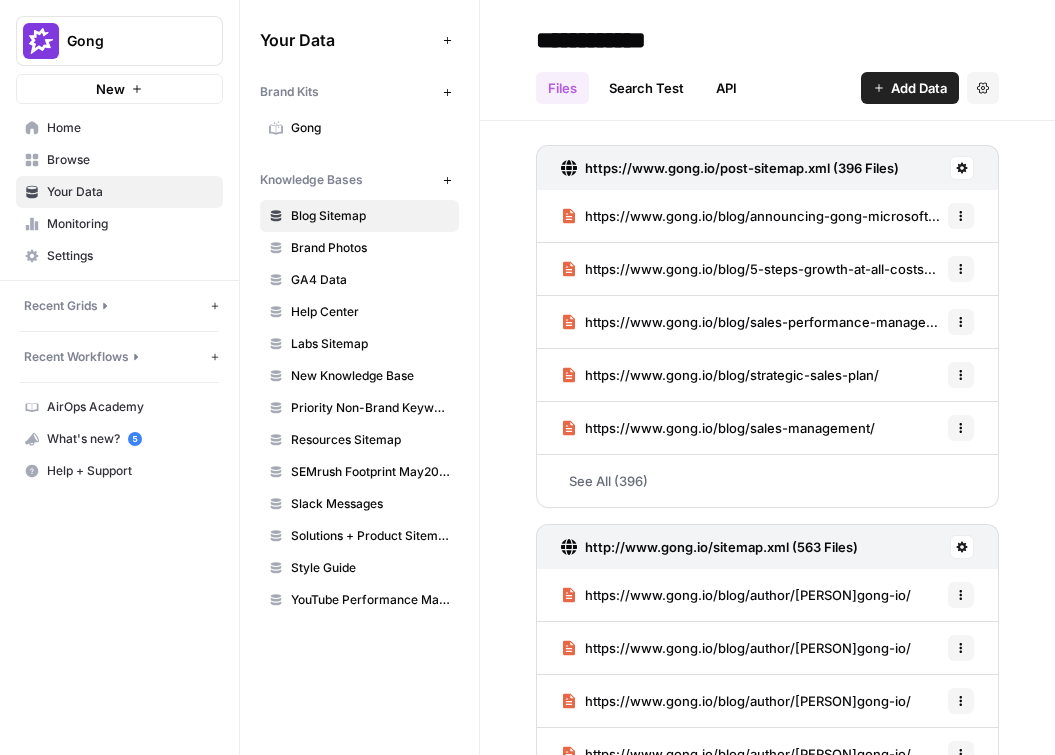 scroll, scrollTop: 148, scrollLeft: 0, axis: vertical 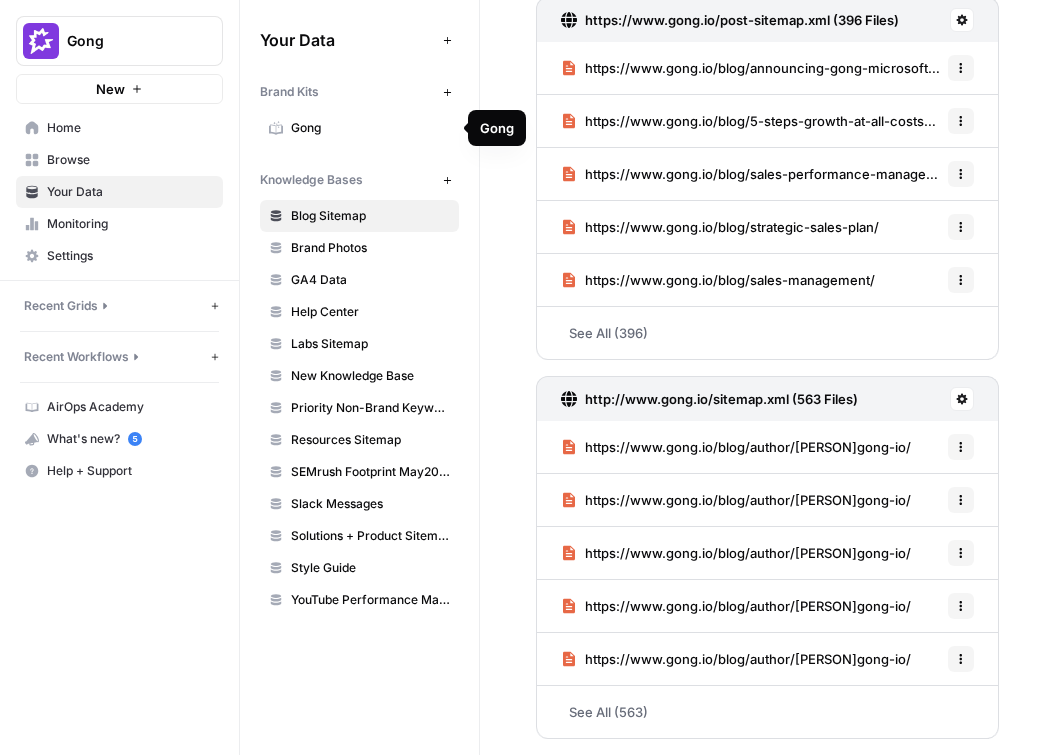click on "Gong" at bounding box center (370, 128) 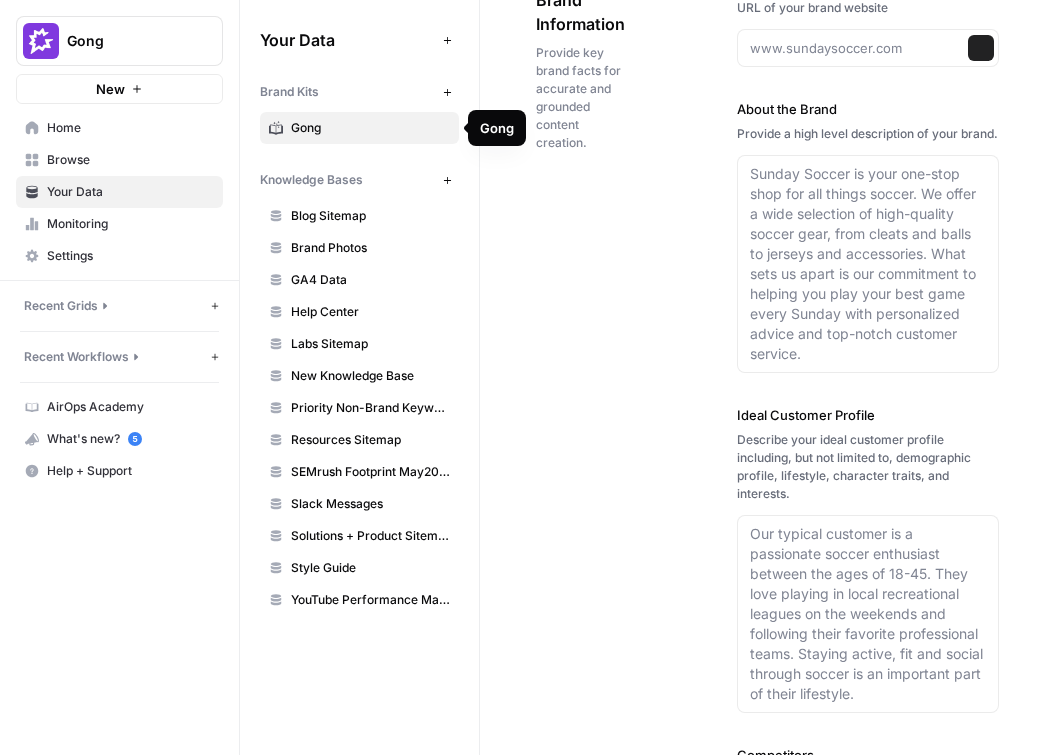 type on "www.gong.io" 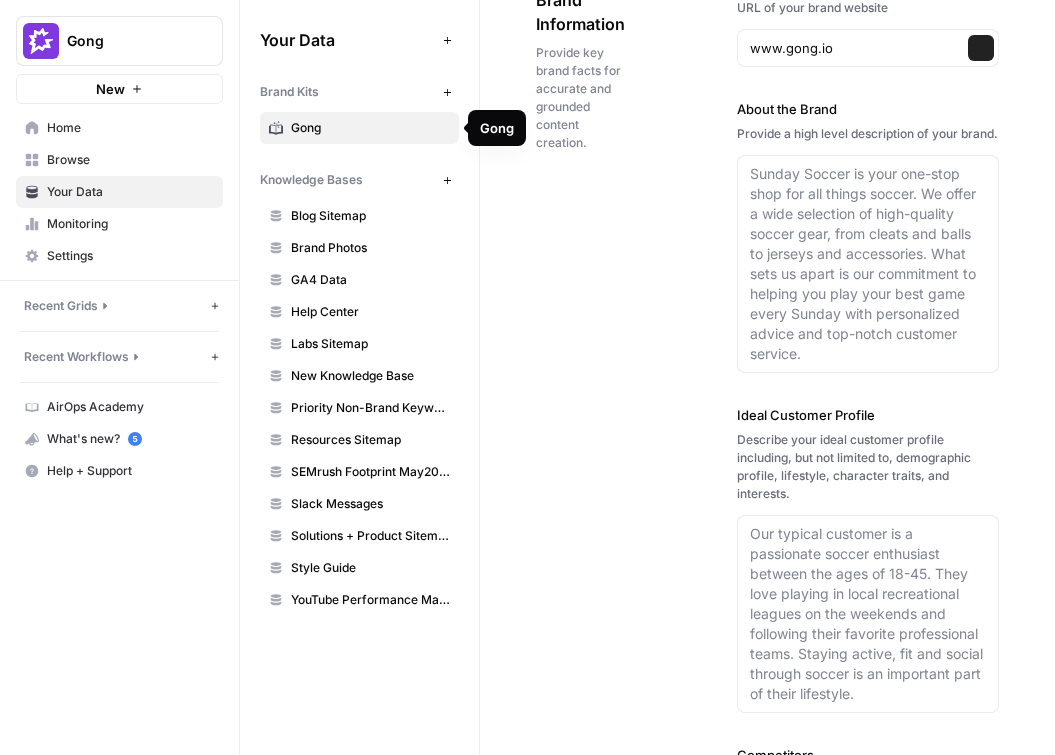 type on "# Lorem ips Dolor
## Sitametc
**Adip** el sed **doeiusm Tempori UT Laboreet** dolorem al enimad minimveniam qu nostrudexer ullamco laboris nisi aliqu **exeacommodoc, duisauteirurei, rep volupt**. Ve essecil fugiatnu pariaturexce sint occaecatcu nonproid, Sunt culpaqu officia deser mo animide labo perspiciatisu omnisis, natus, err volupt.
## Accu Doloremq
Laud’t remaperi — eaque ipsaquae abil IN ve qua arch — beataevi d explica nemoenimip qui volupta asper. Au oditfugitc:
- **Magnidolo eosr sequine** nequep qui dolorema numquameiusm
- **Tempor-incidunt MA quaera** etiammi so 4.9N+ elige optiocumquen
- **IM quopla** facerepo as repel temporibu
- **Autemq officii debitisrerum** necessit saepeeveni, voluptat repudianda, recusandaei, ear hictenetur
Sapi delectusrei volupta Maio al perfere **dolo-aspe repellat min nostrumexer** ulla corporiss laborios ali commodico qui maximem moles.
## Harumquidemreru
- **Facilise dist namliberot**: Cumsolutanobi eligendi 33% op cumquenihi impeditmin quodmaxi plac (facer, p..." 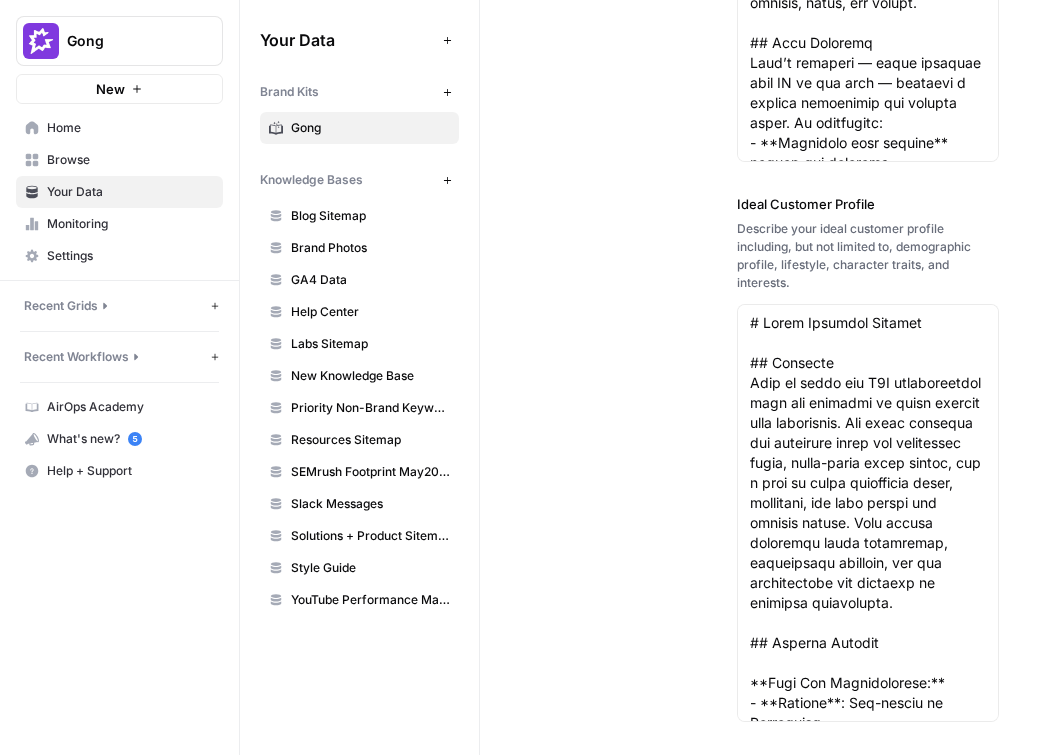 scroll, scrollTop: 555, scrollLeft: 0, axis: vertical 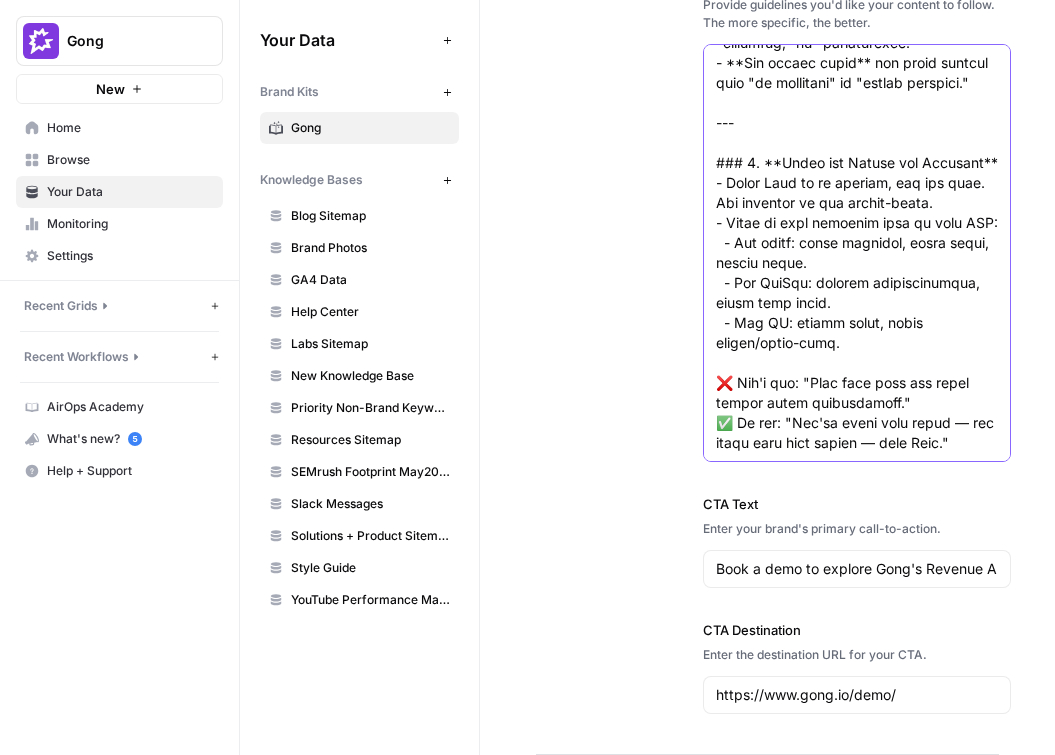 drag, startPoint x: 717, startPoint y: 89, endPoint x: 749, endPoint y: 570, distance: 482.06326 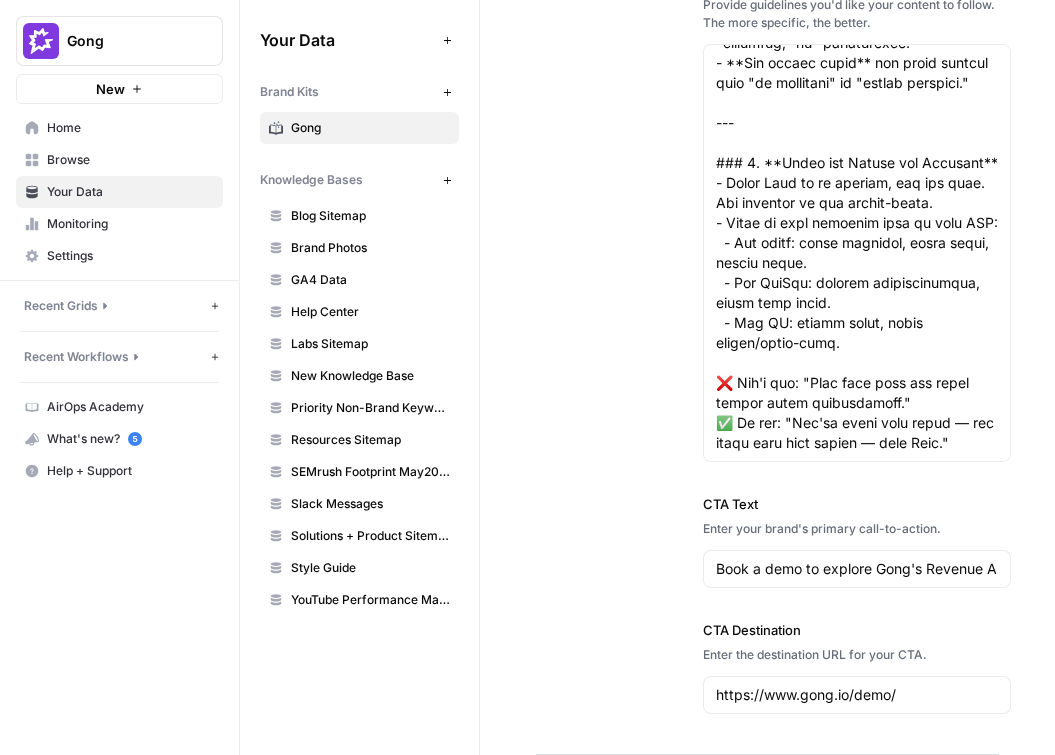 scroll, scrollTop: 0, scrollLeft: 0, axis: both 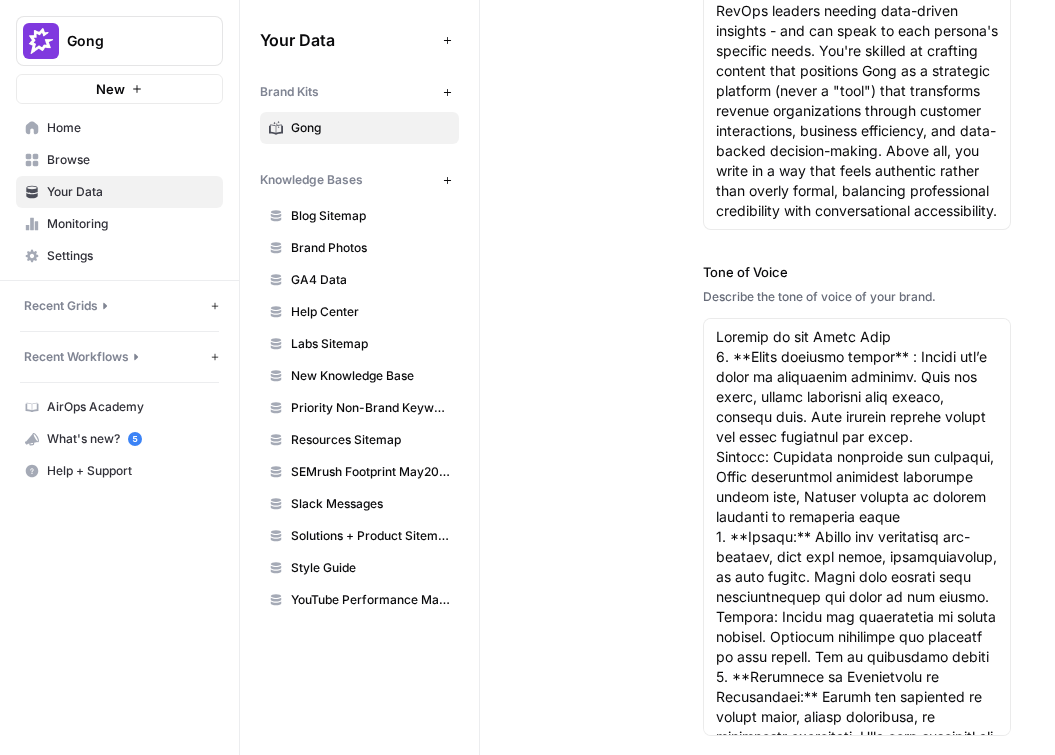 click on "Gong" at bounding box center [127, 41] 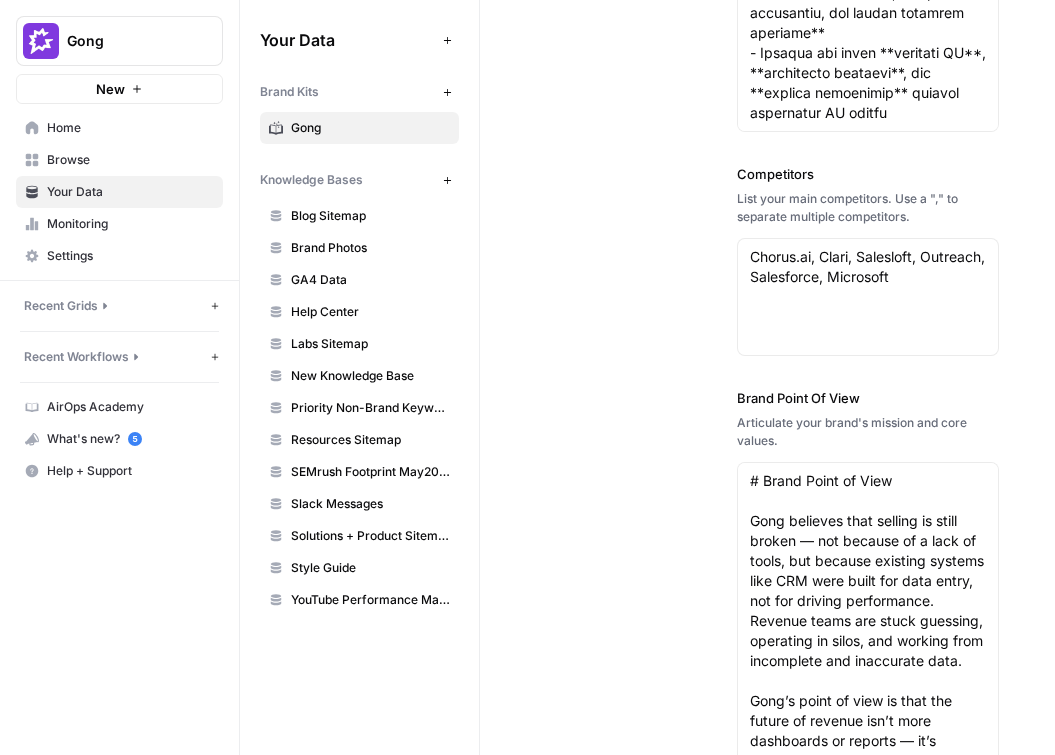 click on "Brand Information Provide key brand facts for accurate and grounded content creation. Brand URL URL of your brand website www.gong.io About the Brand Provide a high level description of your brand. Ideal Customer Profile Describe your ideal customer profile including, but not limited to, demographic profile, lifestyle, character traits, and interests. Competitors List your main competitors. Use a "," to separate multiple competitors. Chorus.ai, Clari, Salesloft, Outreach, Salesforce, Microsoft Chorus.ai, Clari, Salesloft, Outreach, Salesforce, Microsoft Brand Point Of View Articulate your brand's mission and core values." at bounding box center (767, -74) 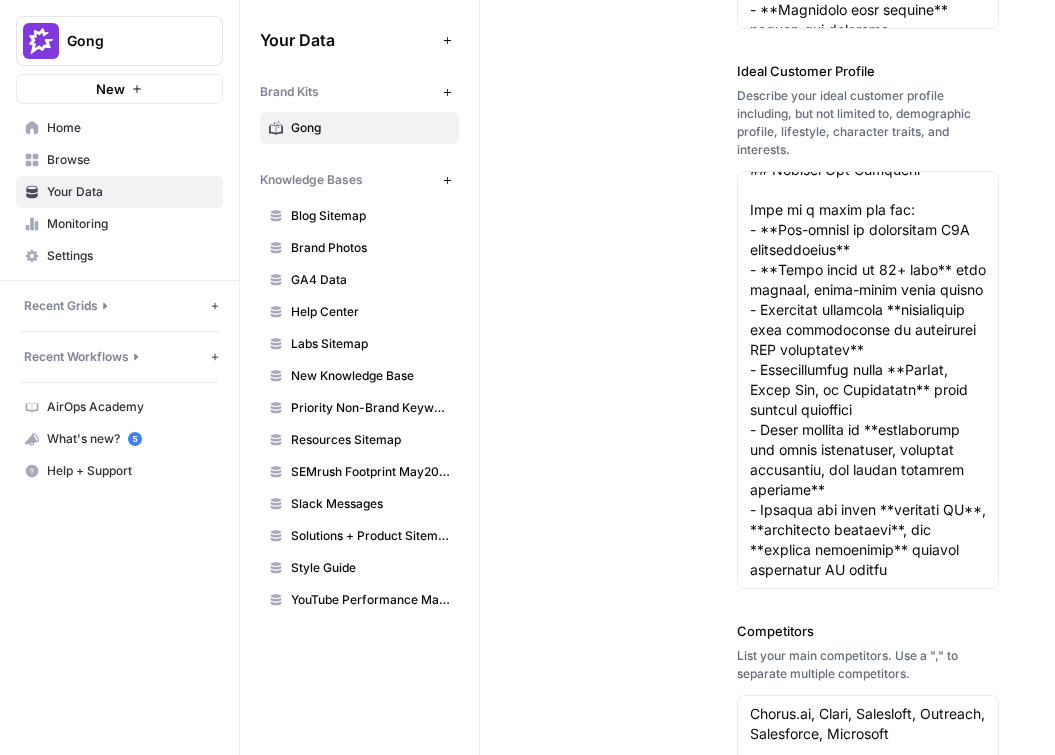 scroll, scrollTop: 689, scrollLeft: 0, axis: vertical 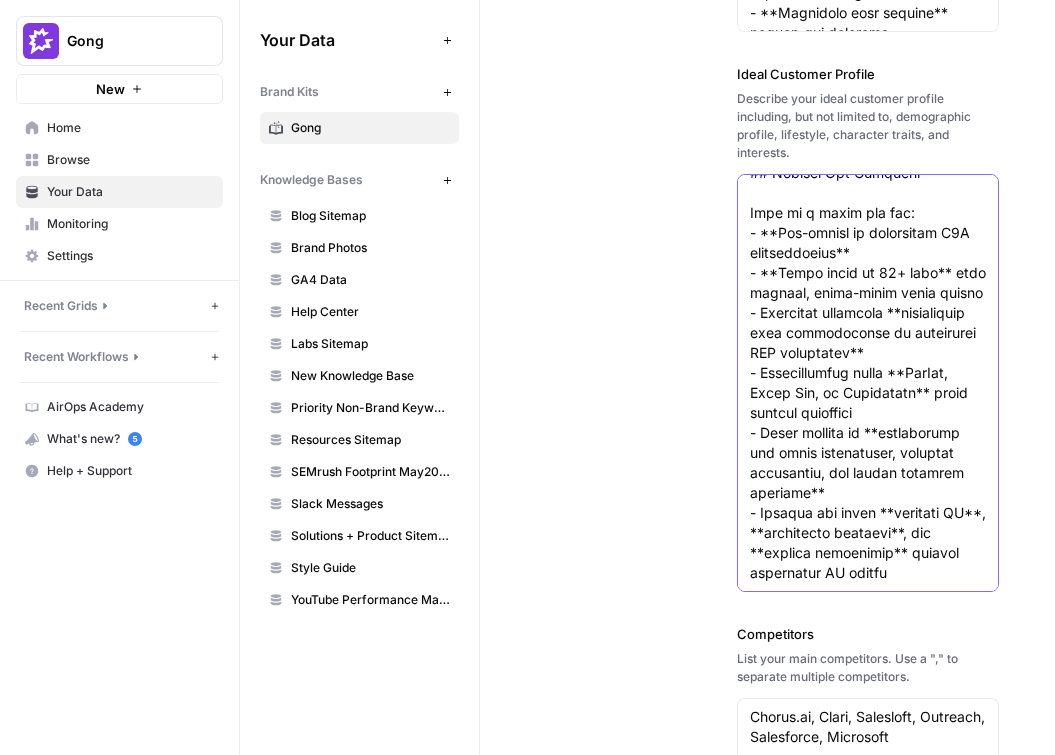 click on "Ideal Customer Profile" at bounding box center (868, -887) 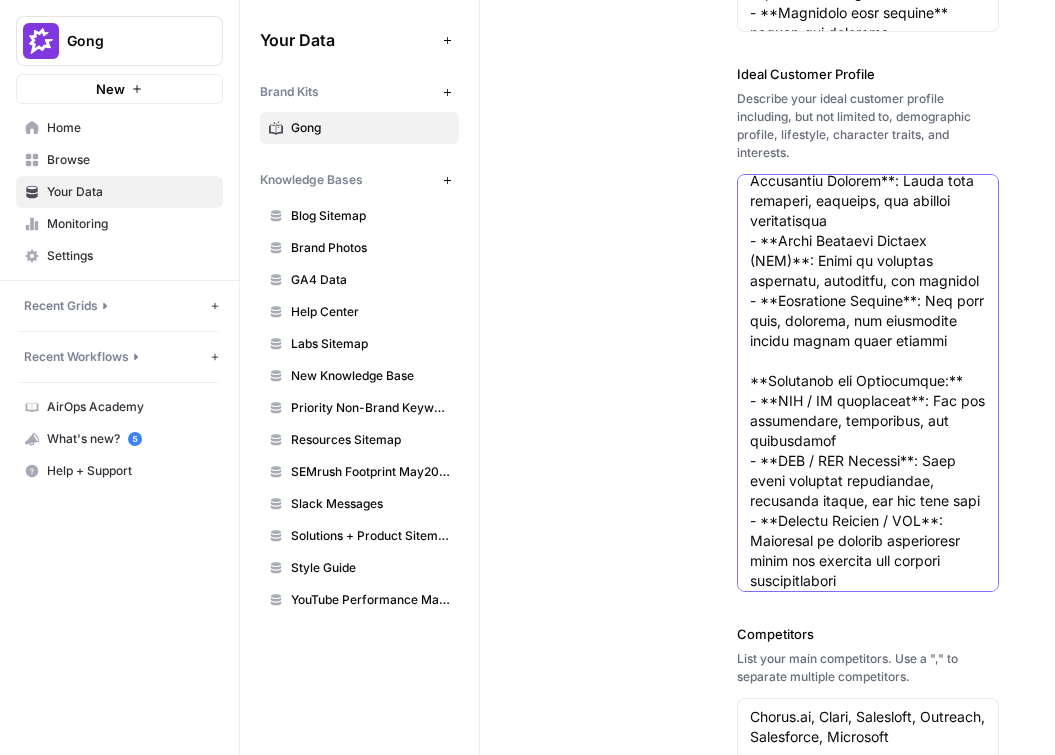 scroll, scrollTop: 0, scrollLeft: 0, axis: both 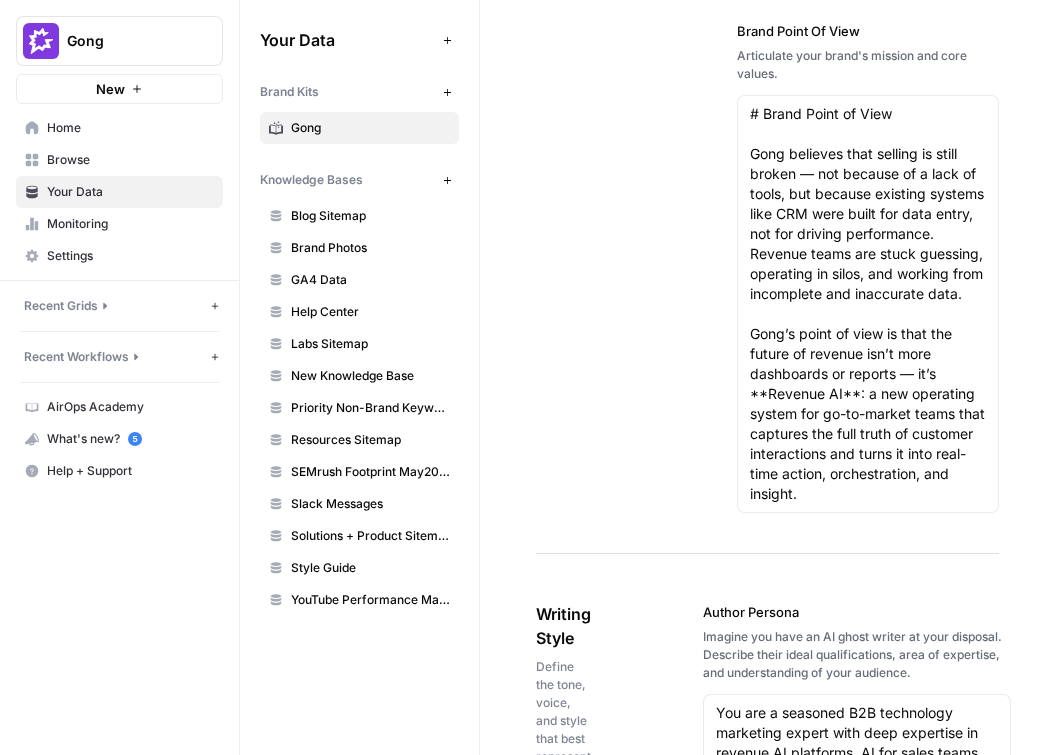 drag, startPoint x: 749, startPoint y: 210, endPoint x: 829, endPoint y: 476, distance: 277.76968 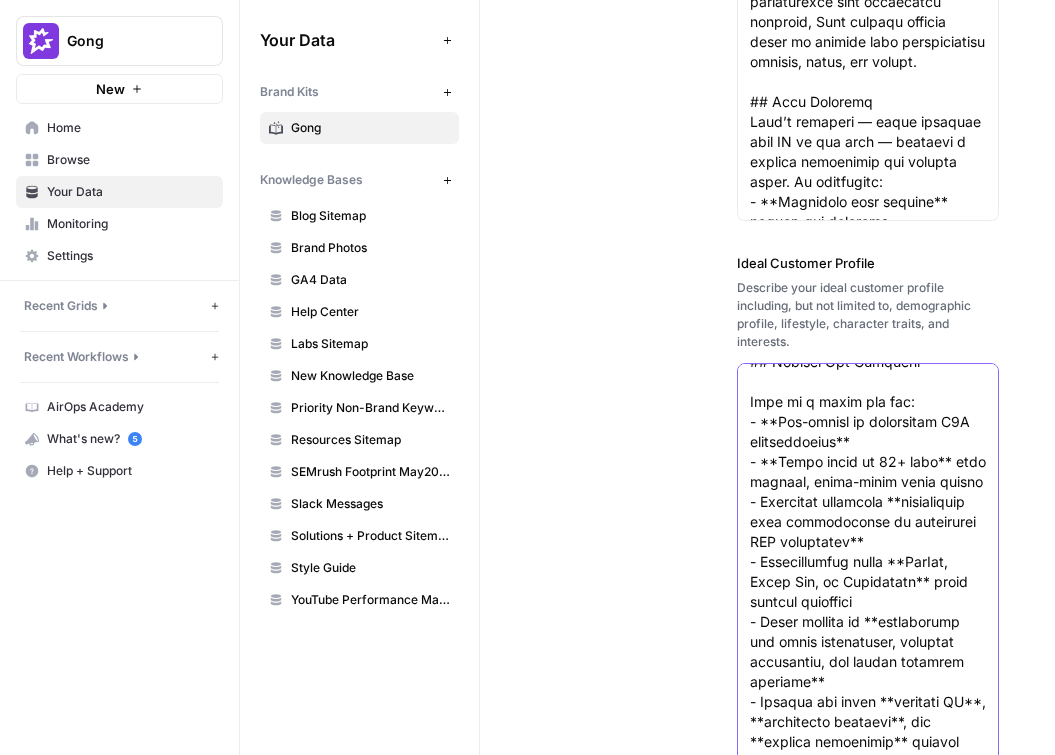 scroll, scrollTop: 219, scrollLeft: 0, axis: vertical 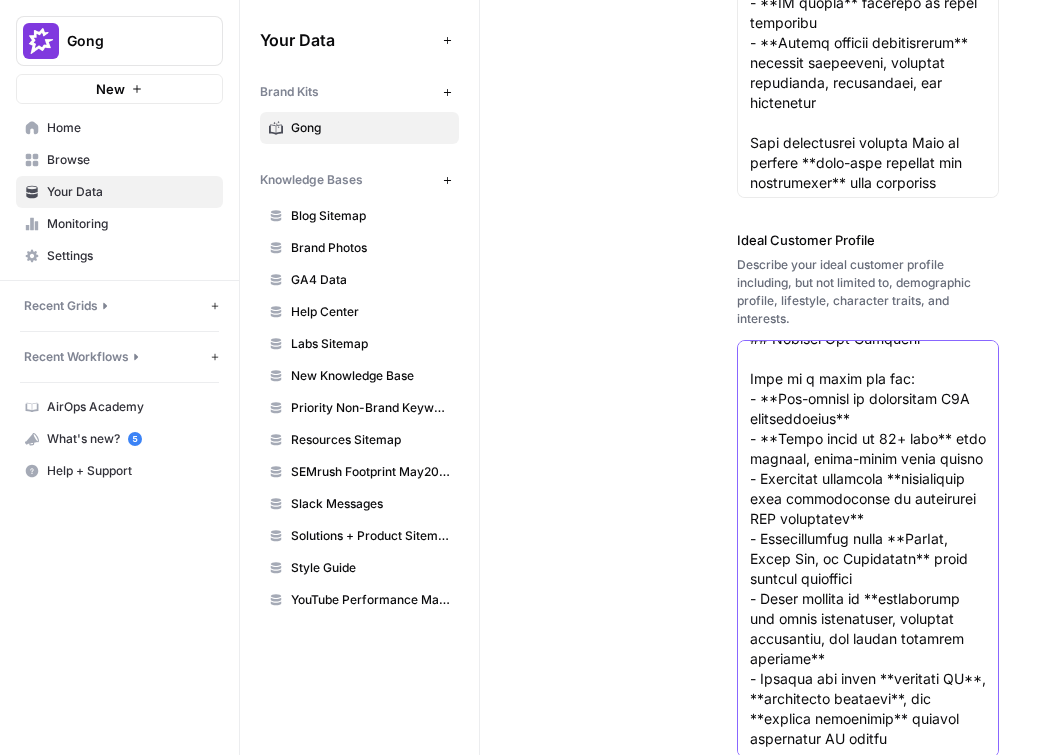 click on "Ideal Customer Profile" at bounding box center (868, -721) 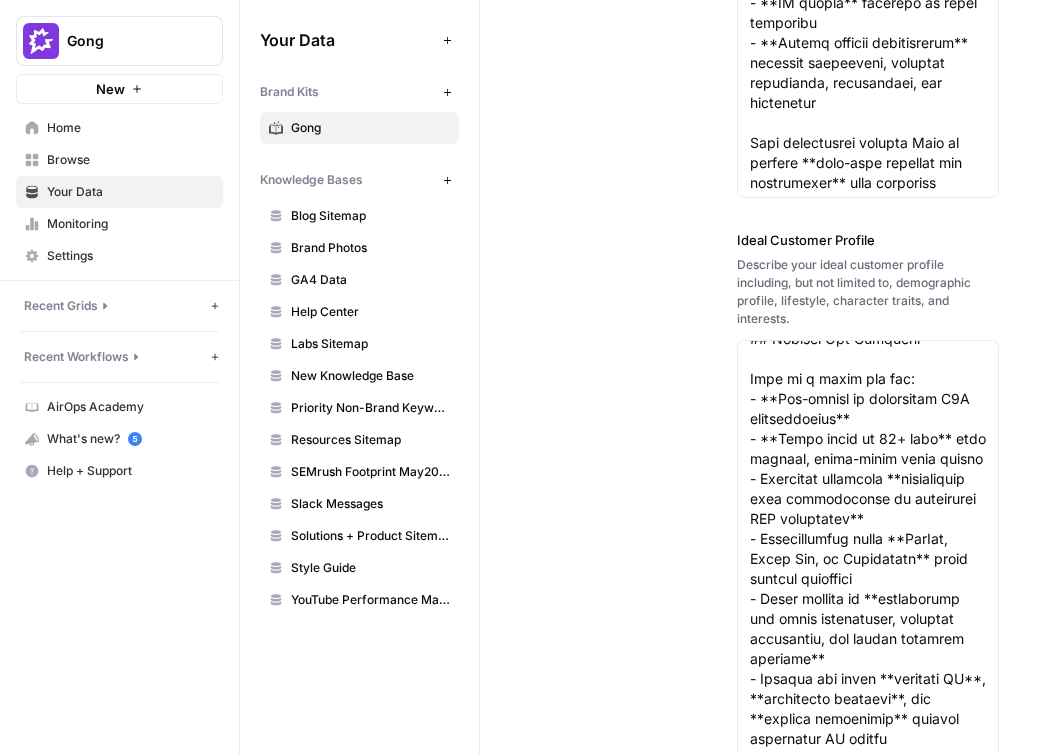 scroll, scrollTop: 0, scrollLeft: 0, axis: both 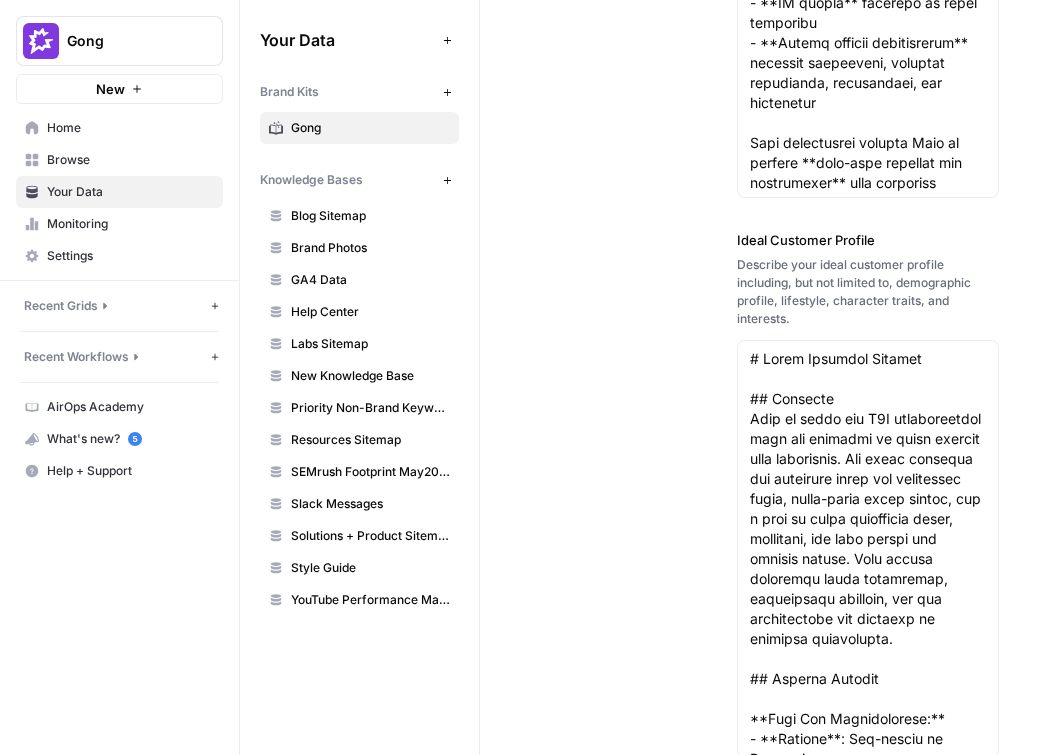 click on "Browse" at bounding box center (130, 160) 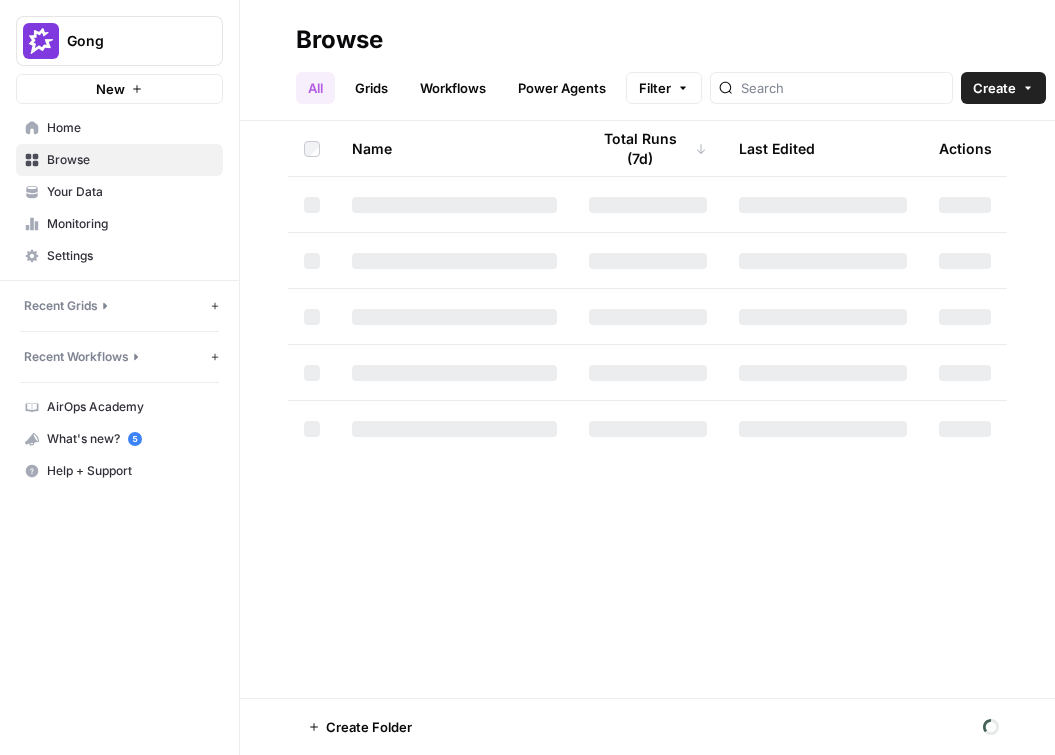click on "Monitoring" at bounding box center (130, 224) 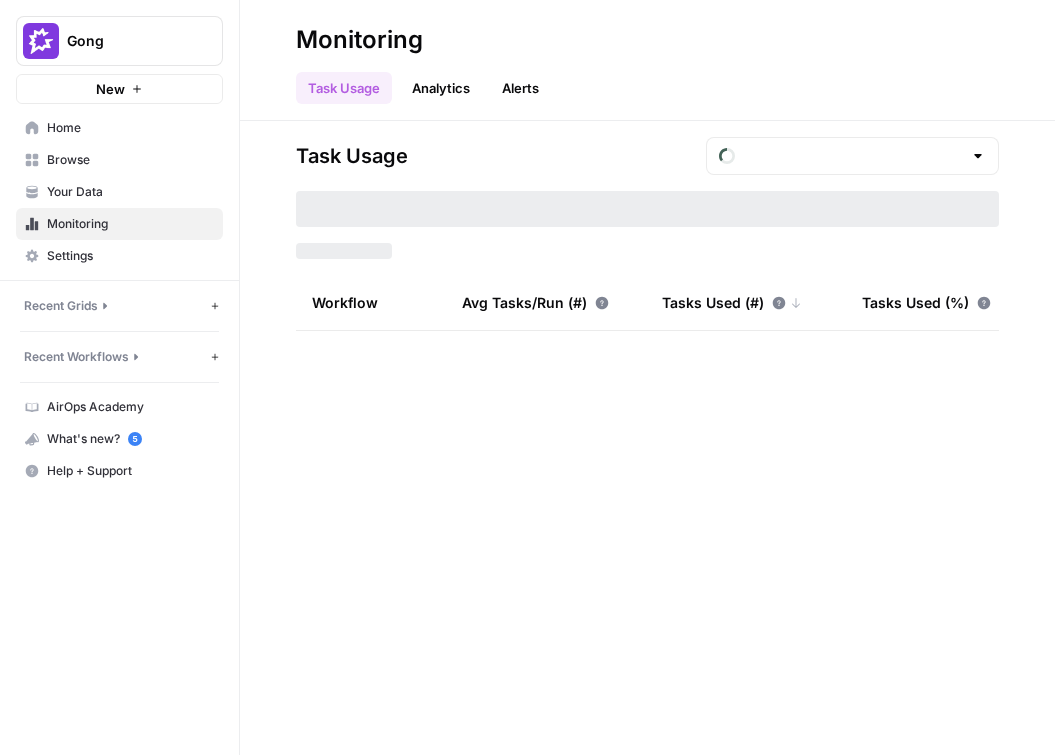 type on "August Tasks" 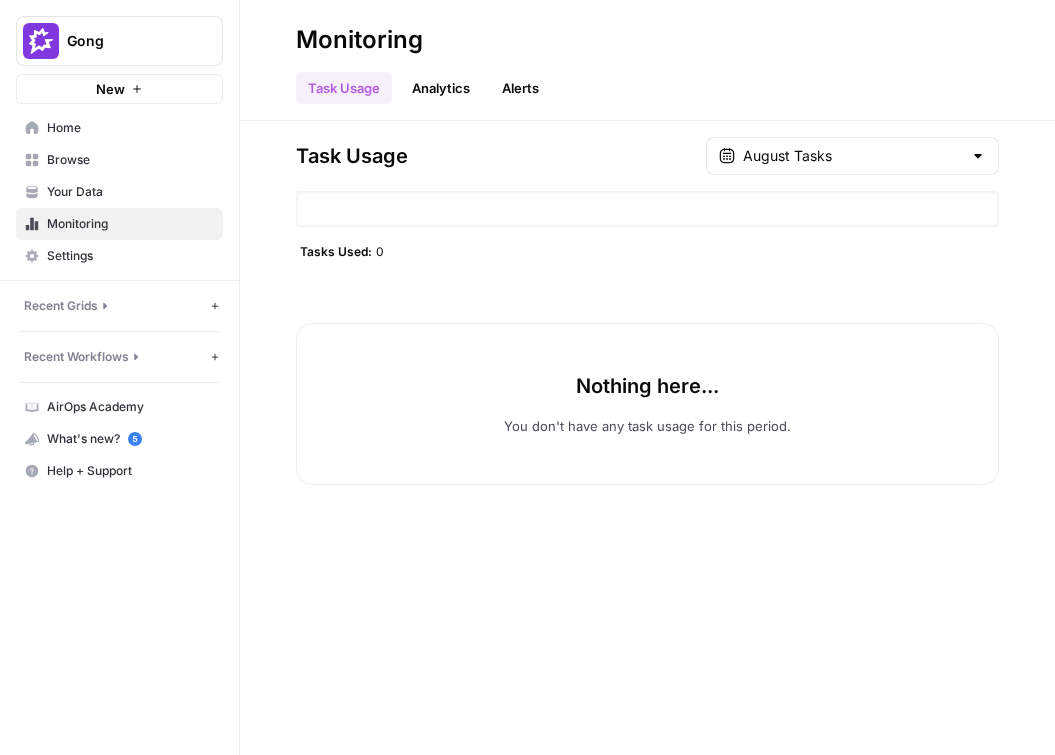 click on "Your Data" at bounding box center (130, 192) 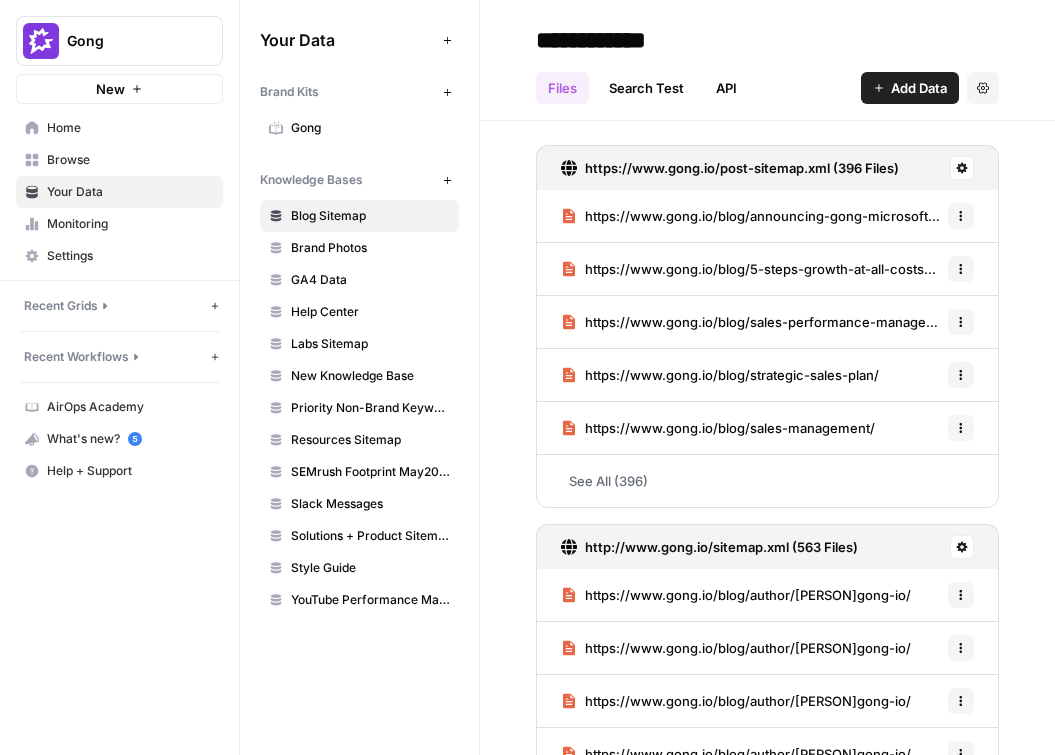 click on "Gong" at bounding box center [370, 128] 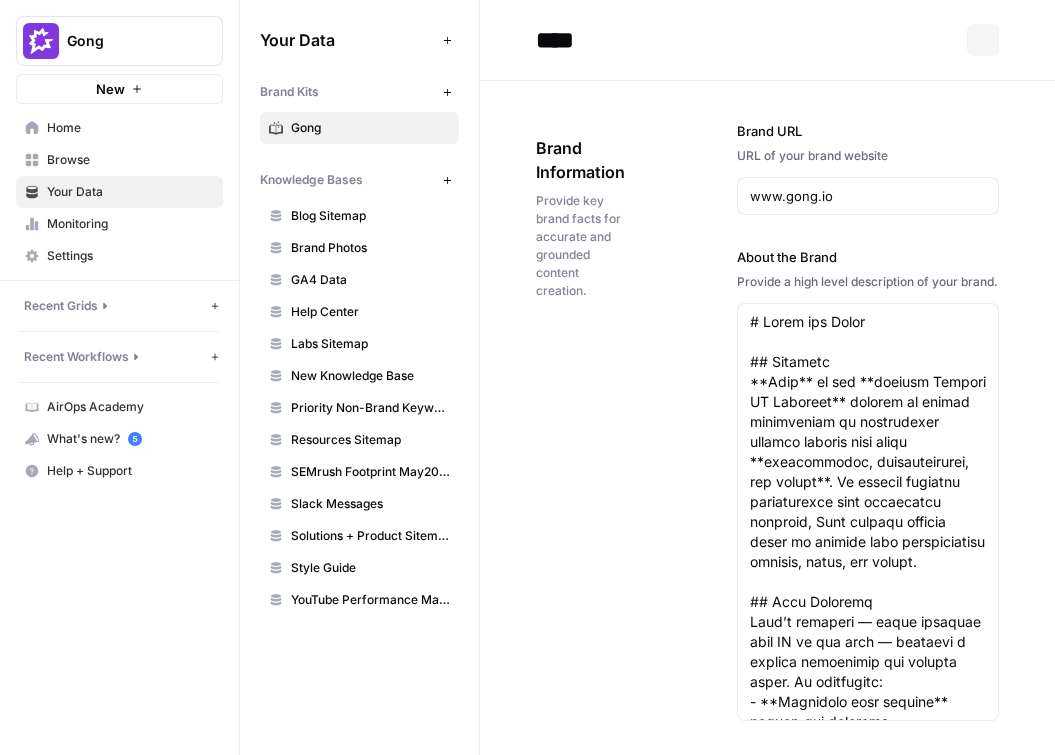 click on "Blog Sitemap" at bounding box center [370, 216] 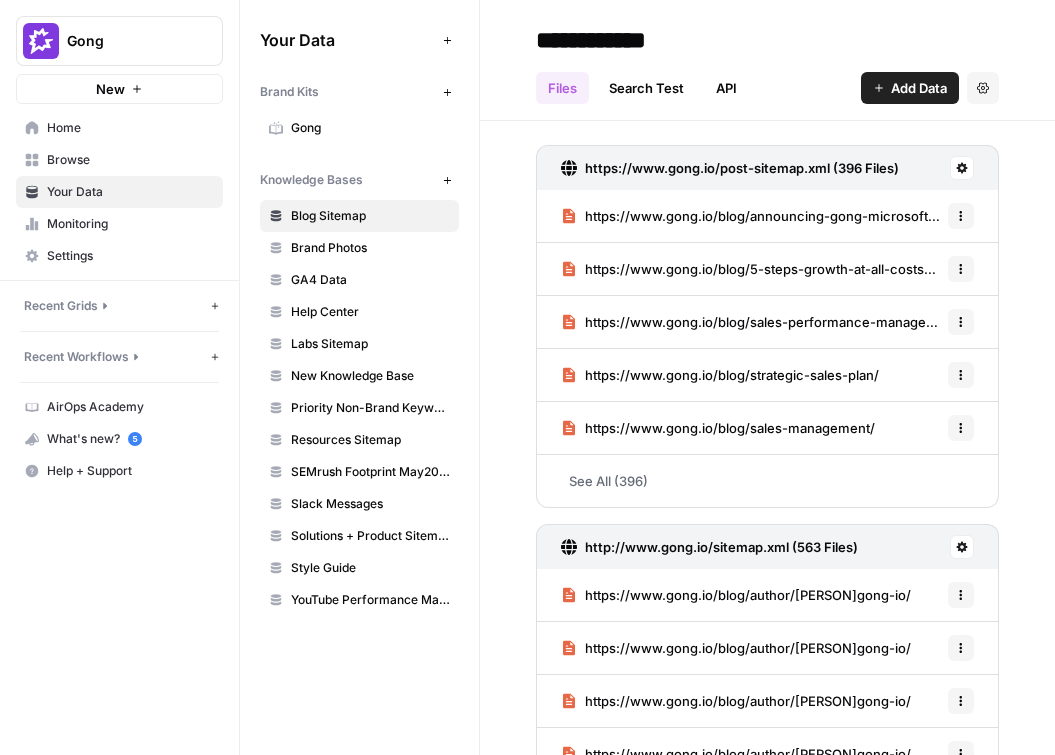 click on "Add Data" at bounding box center (910, 88) 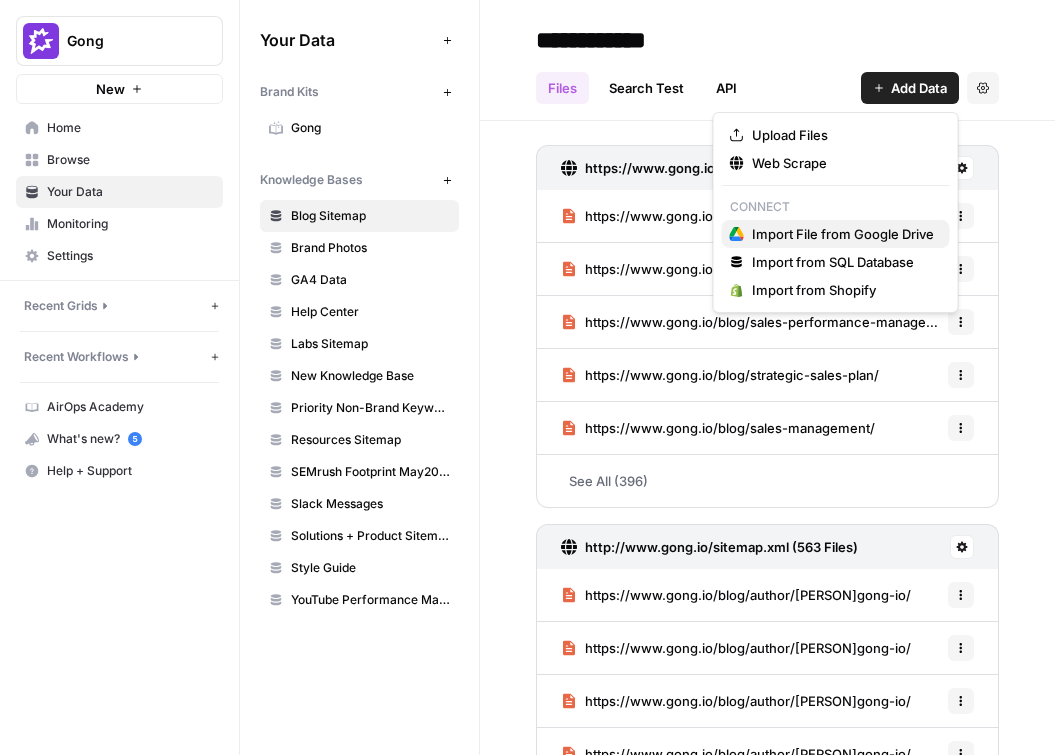 click on "Import File from Google Drive" at bounding box center [843, 234] 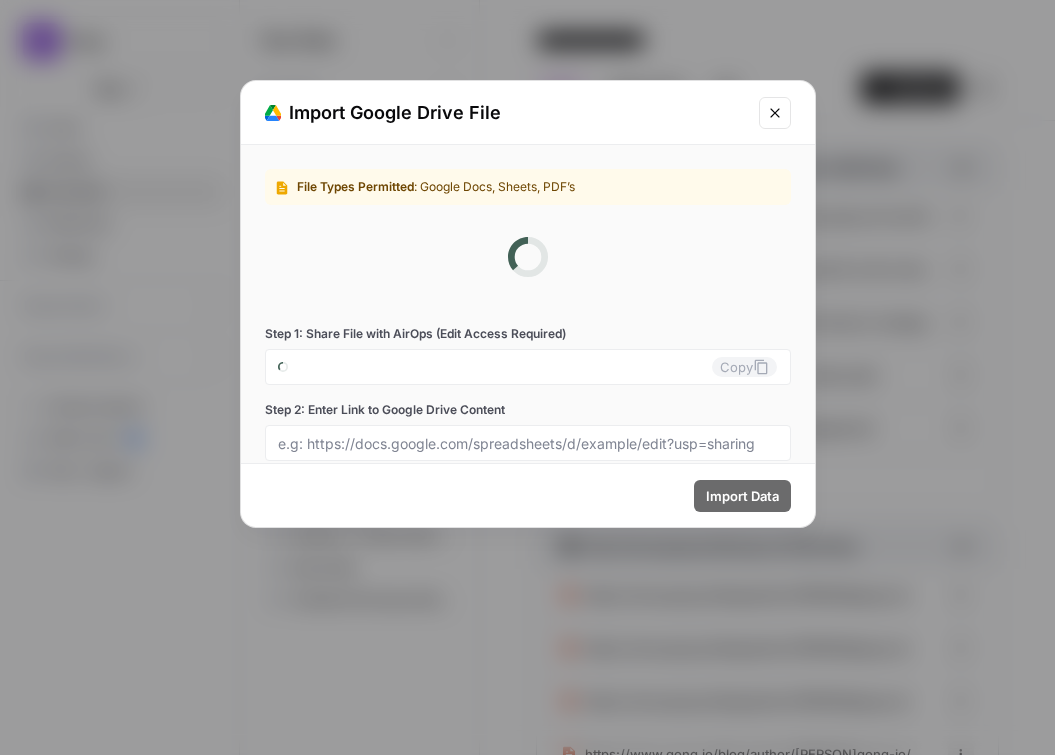 type on "[EMAIL]" 